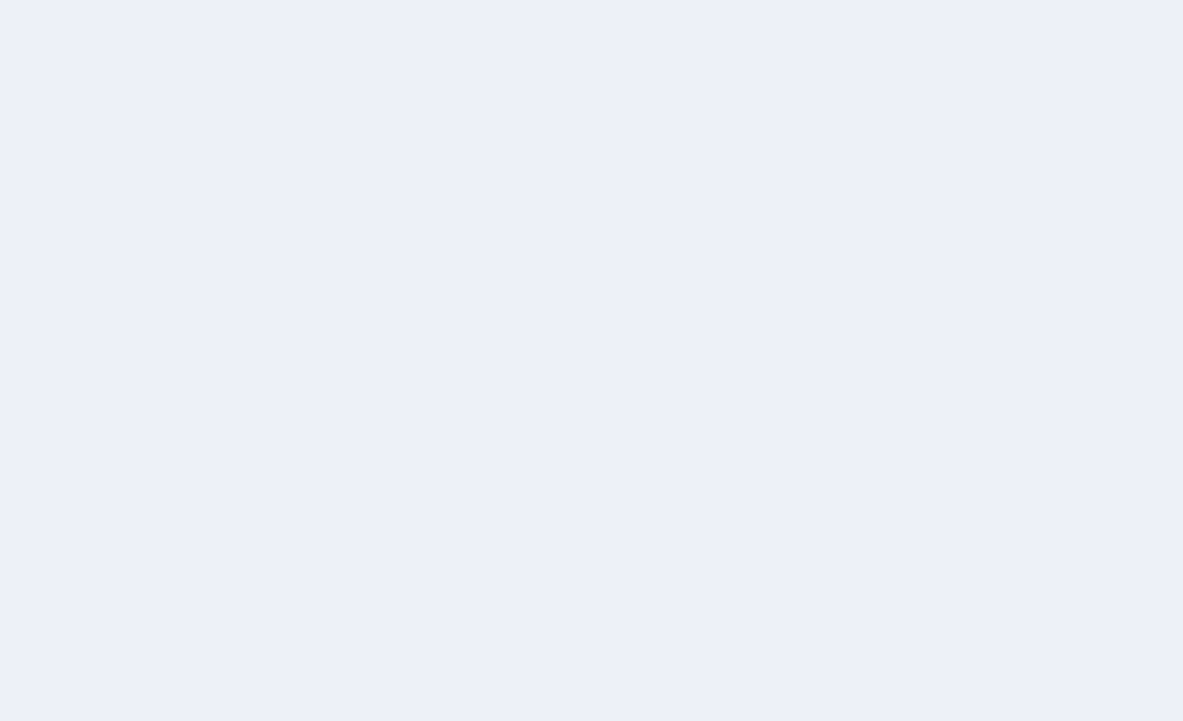 scroll, scrollTop: 0, scrollLeft: 0, axis: both 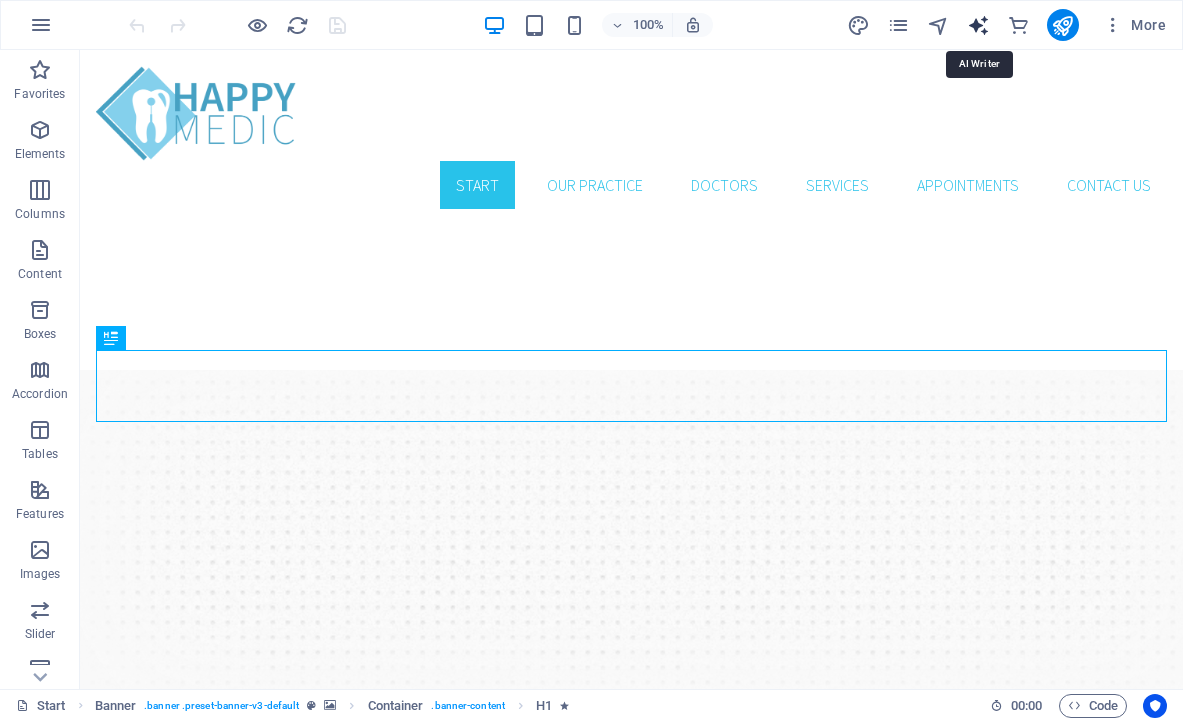 click at bounding box center (978, 25) 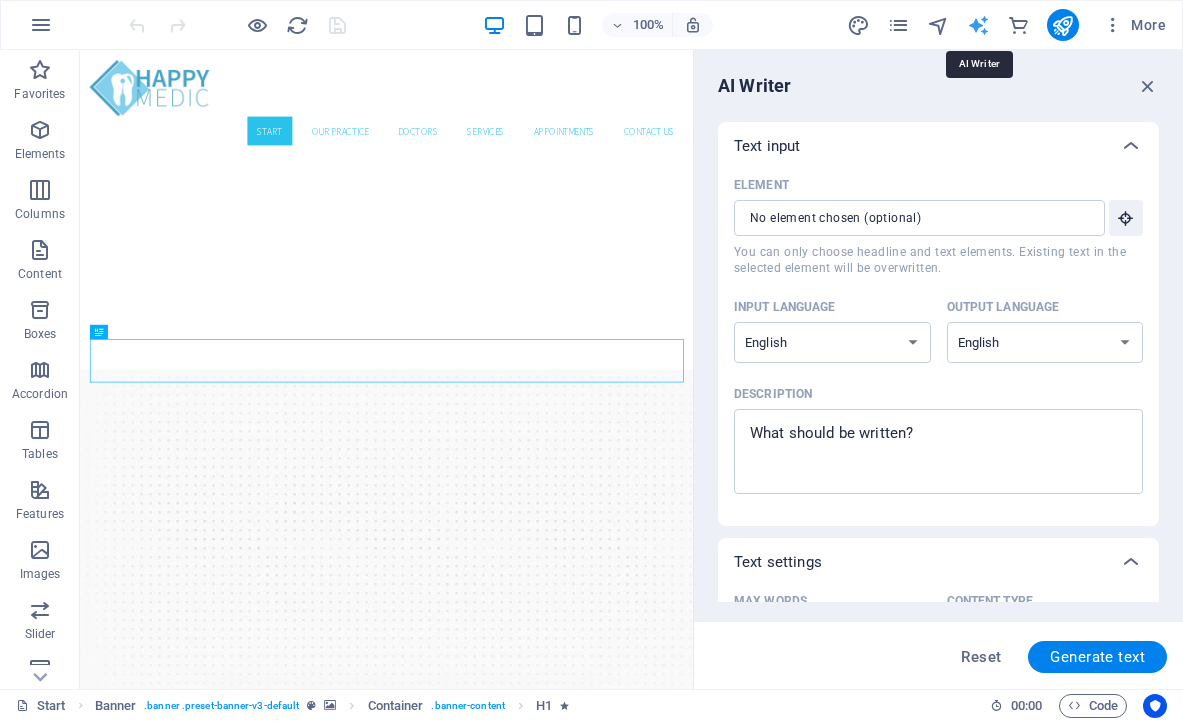 scroll, scrollTop: 0, scrollLeft: 0, axis: both 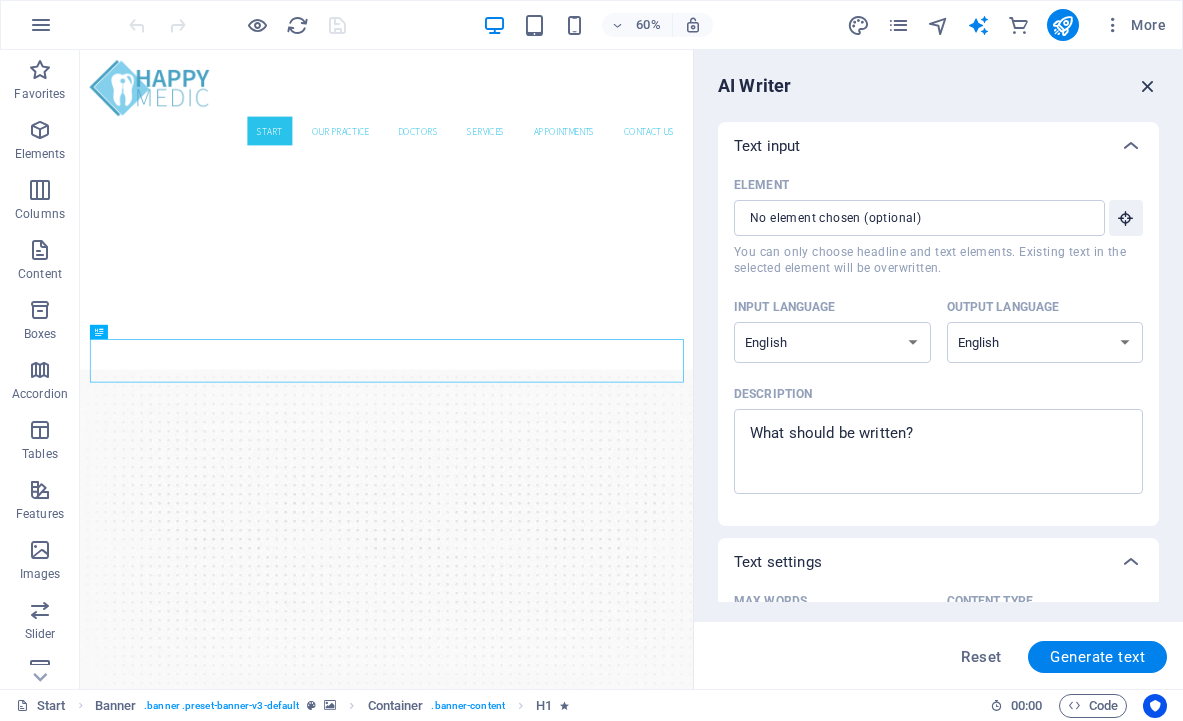 click at bounding box center (1148, 86) 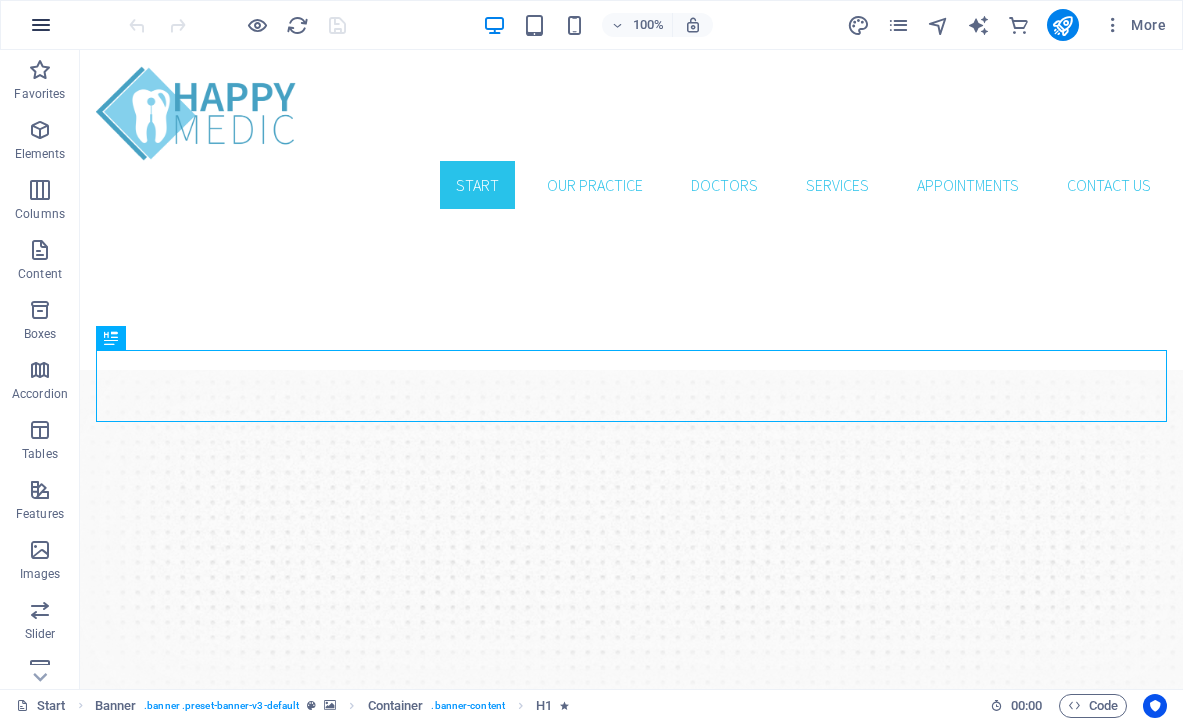 click at bounding box center (41, 25) 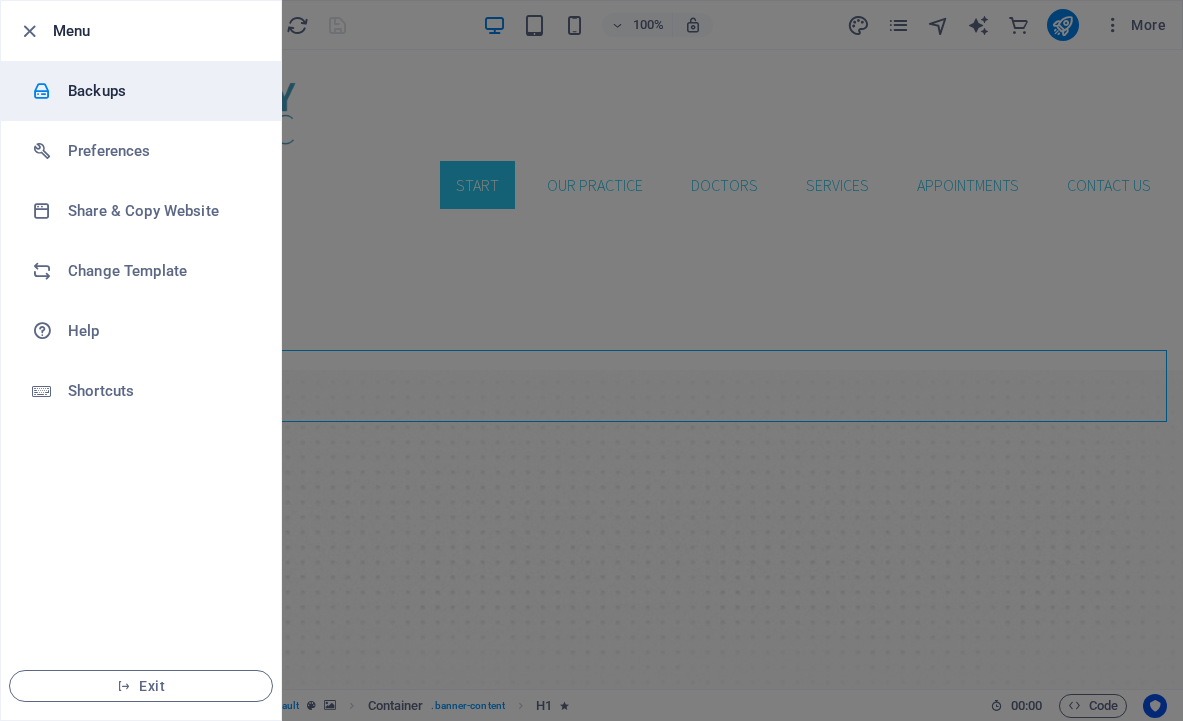 click on "Backups" at bounding box center [160, 91] 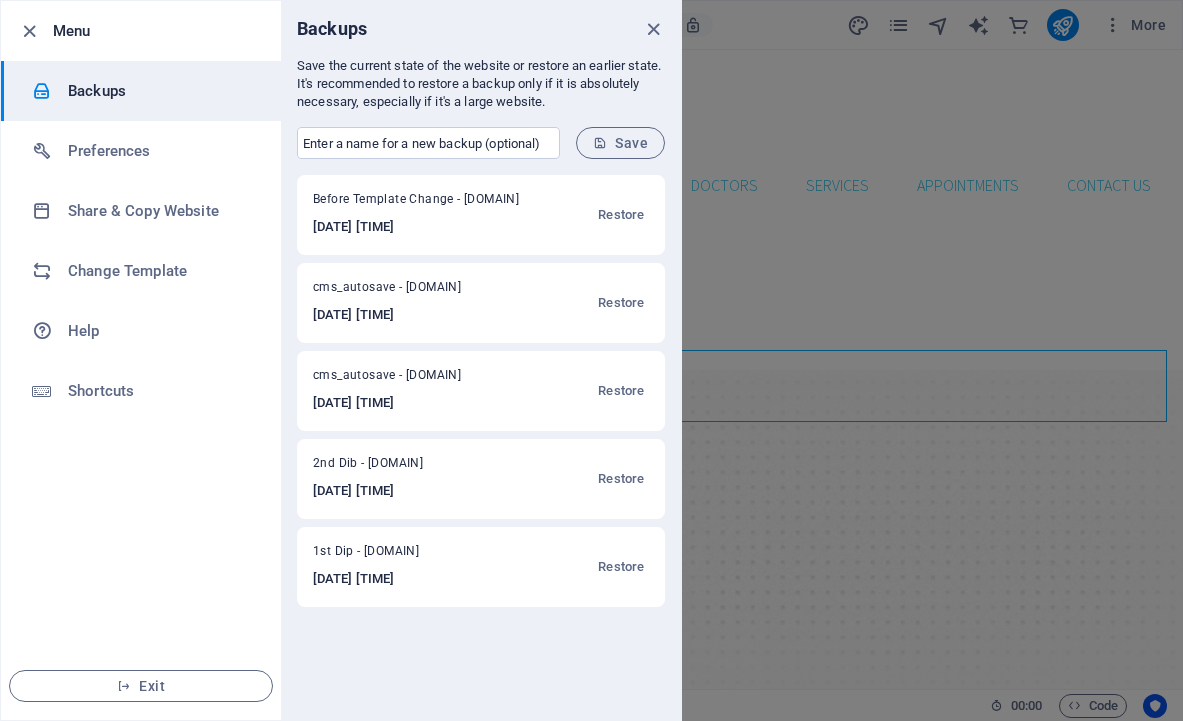 click on "2025-07-23 19:05:03" at bounding box center [410, 315] 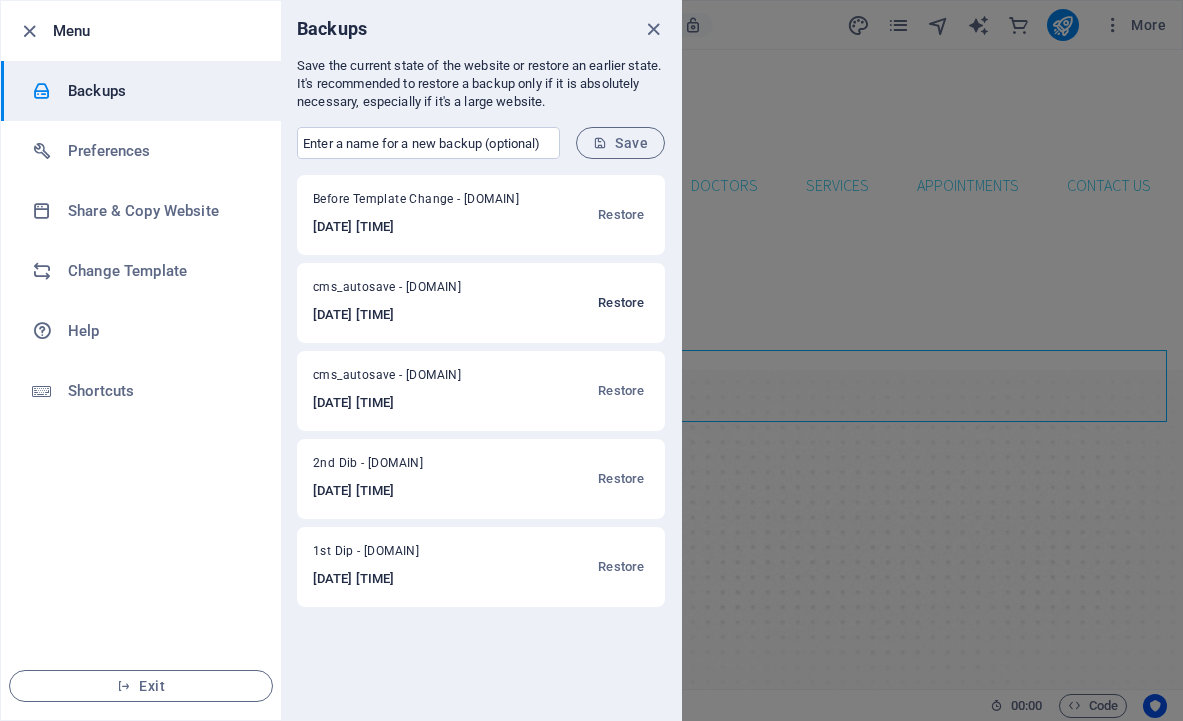 click on "Restore" at bounding box center [621, 303] 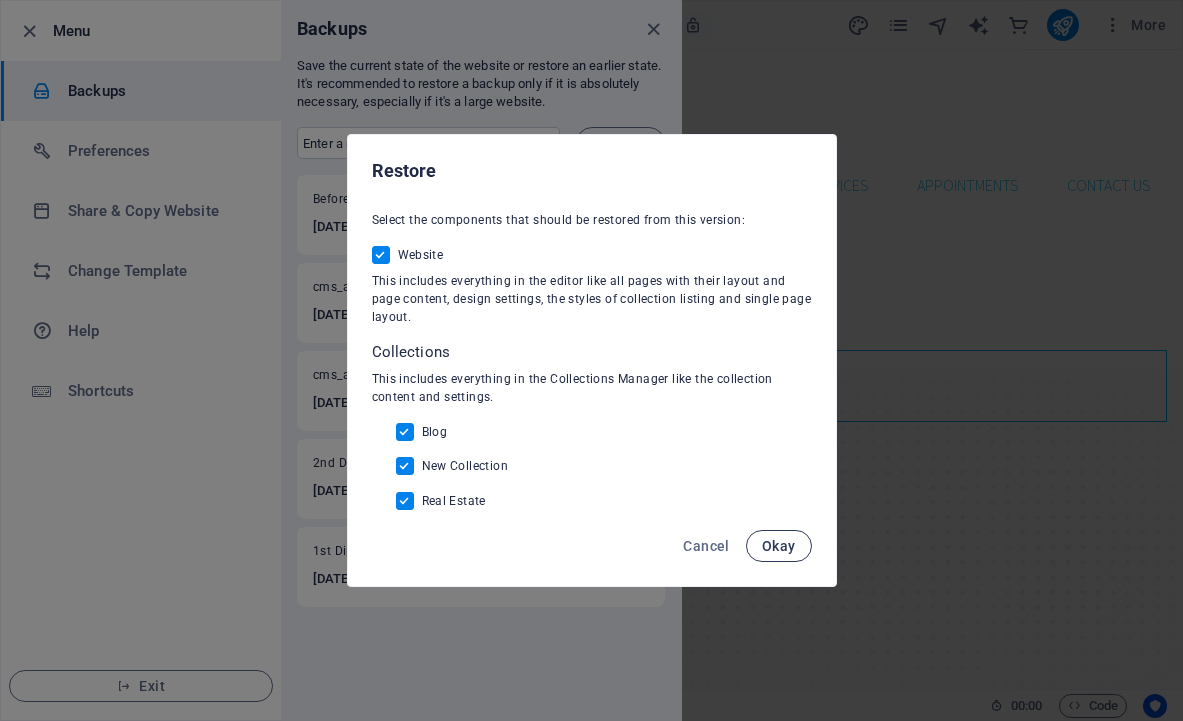 click on "Okay" at bounding box center (779, 546) 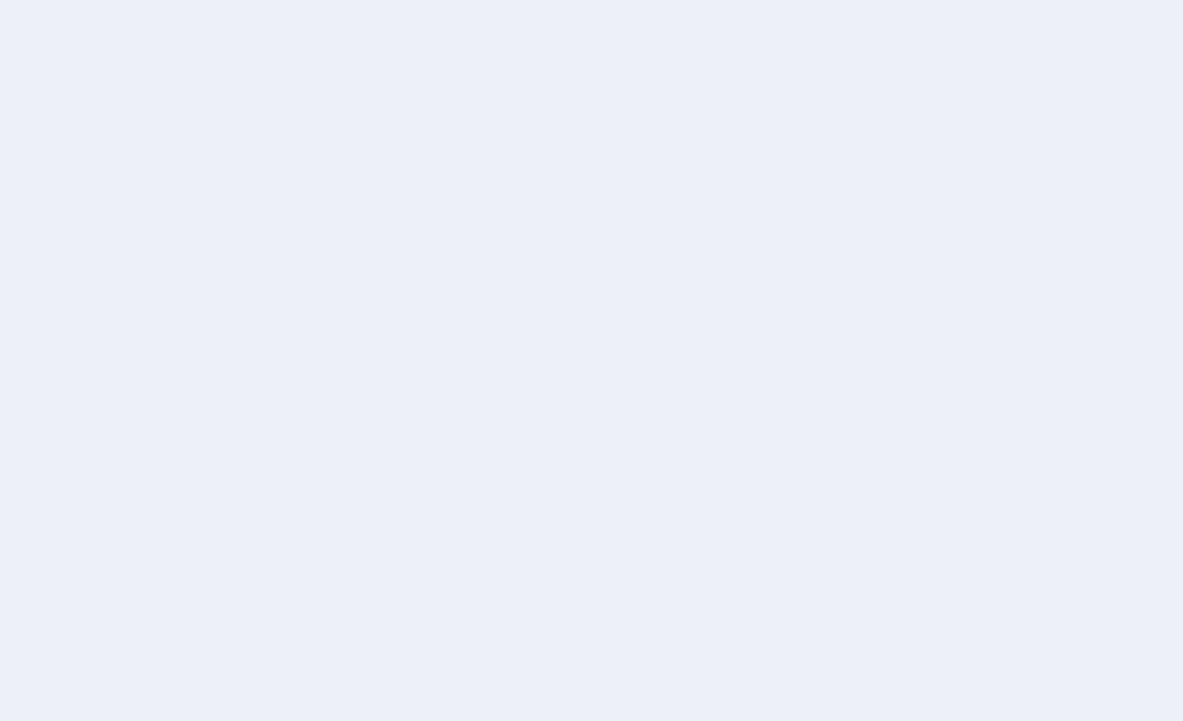 scroll, scrollTop: 0, scrollLeft: 0, axis: both 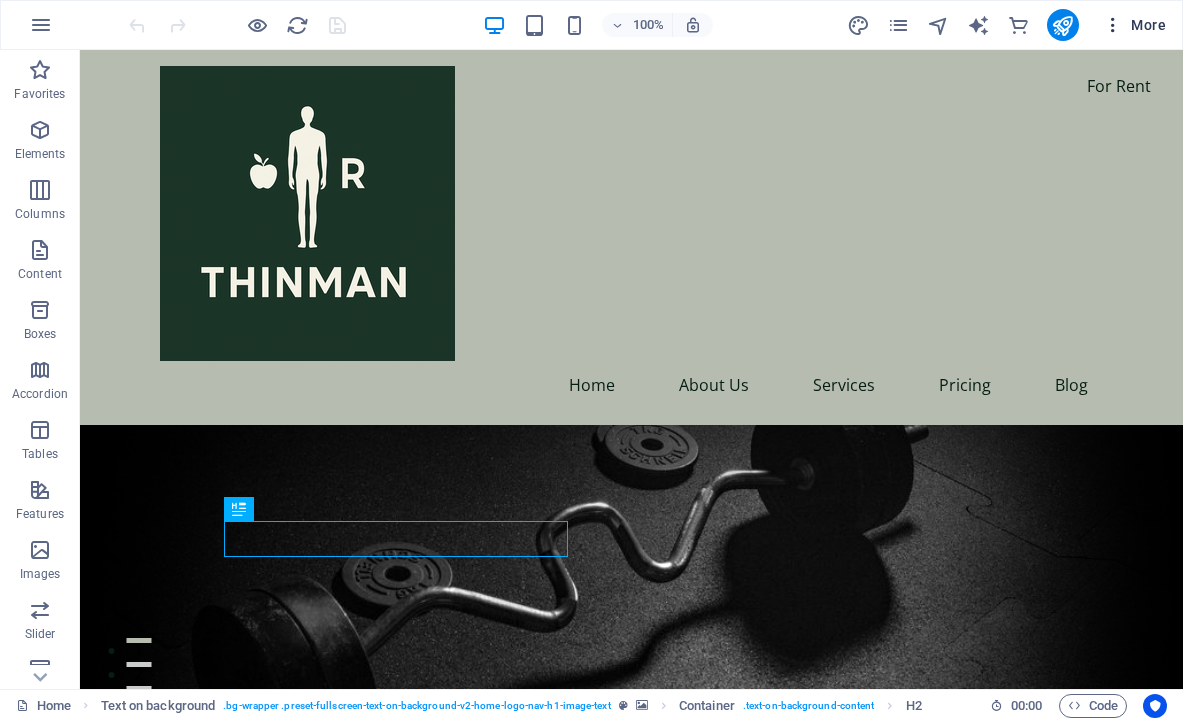 click on "More" at bounding box center [1134, 25] 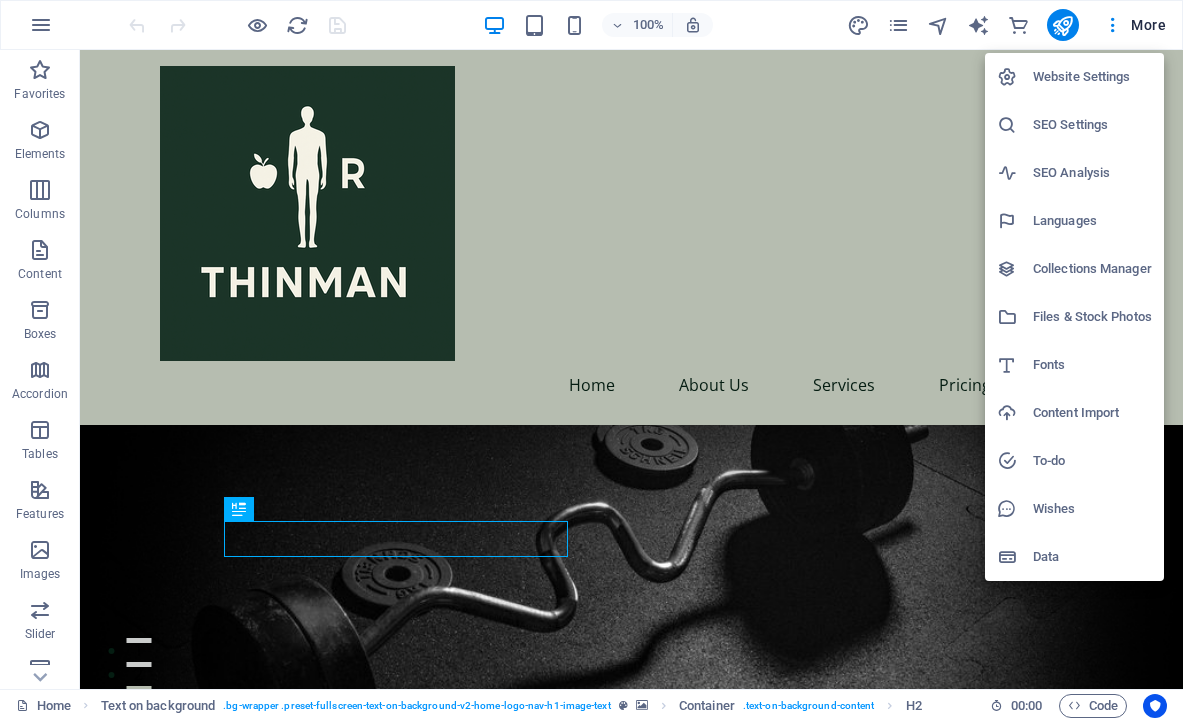 click on "Website Settings" at bounding box center (1092, 77) 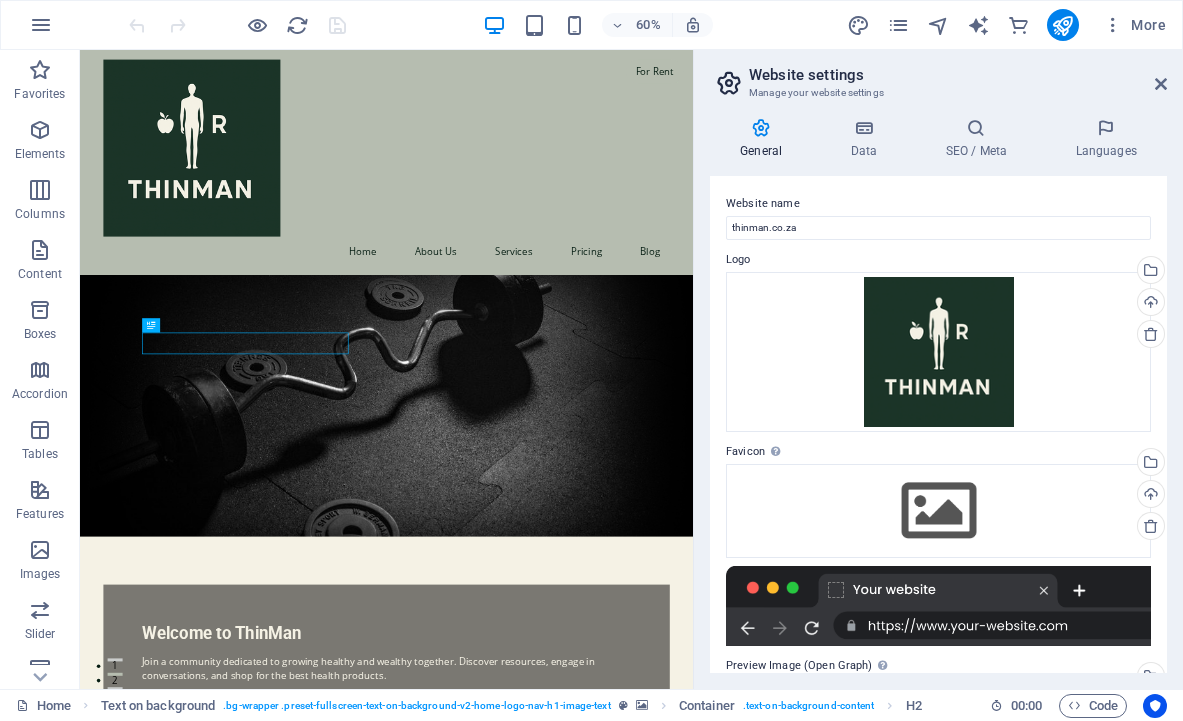 scroll, scrollTop: 0, scrollLeft: 0, axis: both 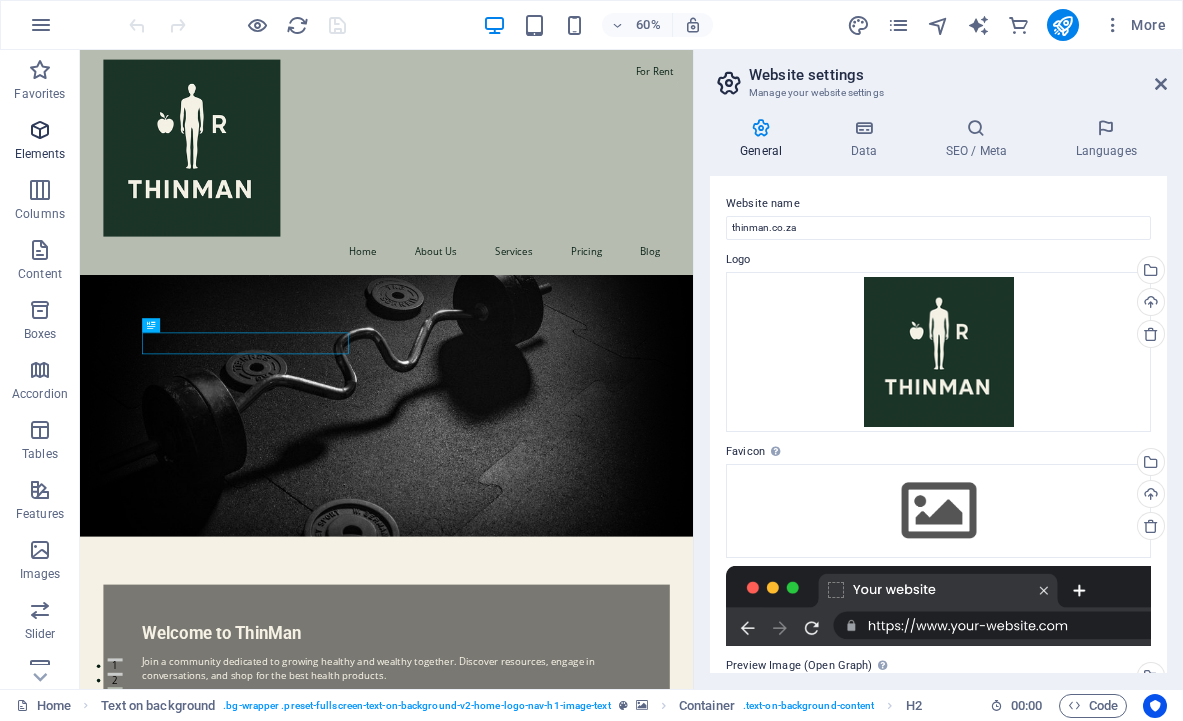 click at bounding box center [40, 130] 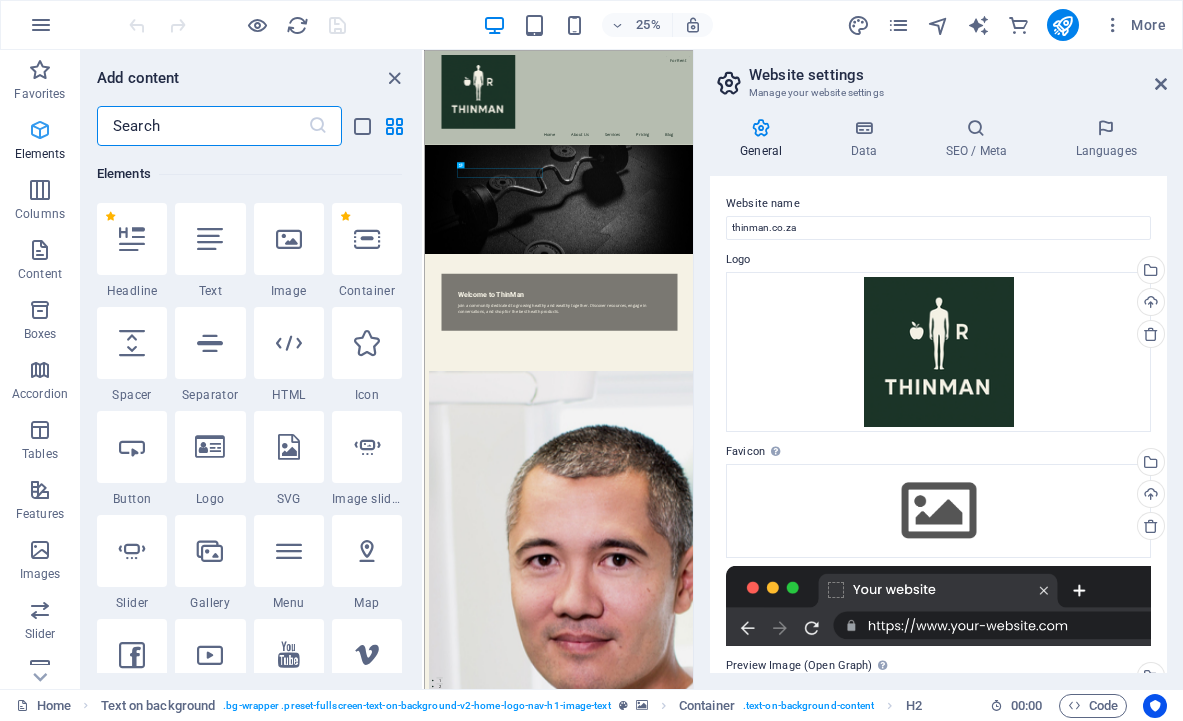 scroll, scrollTop: 213, scrollLeft: 0, axis: vertical 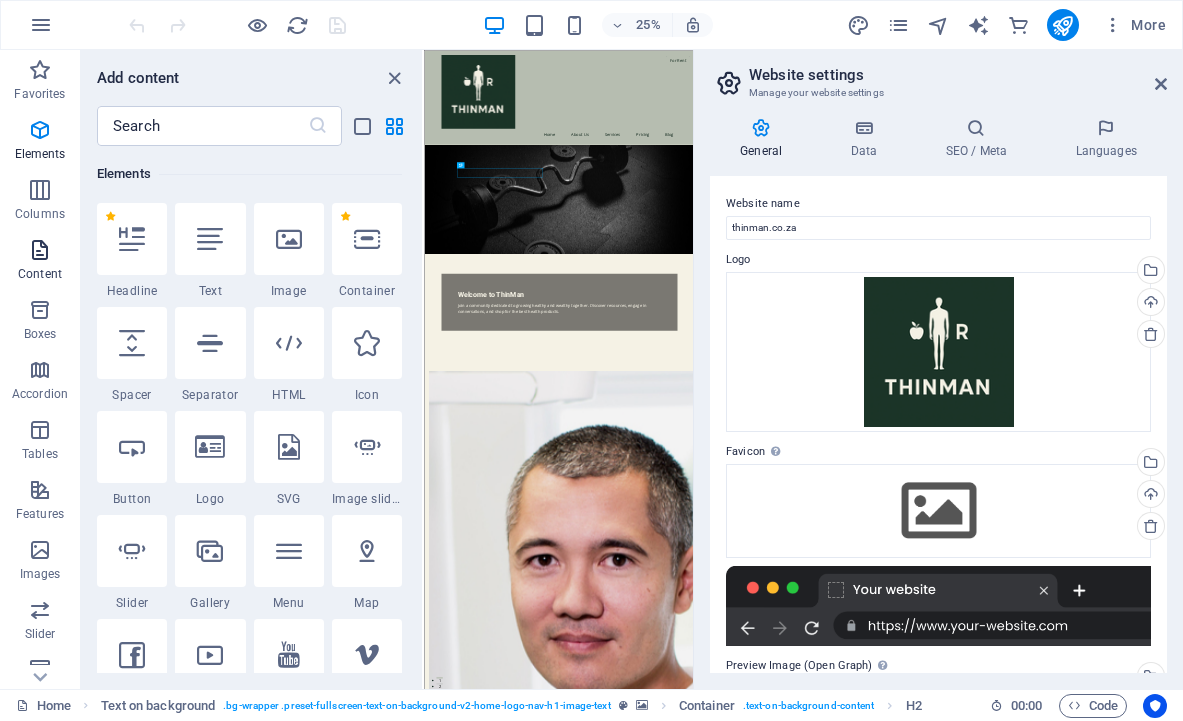 click at bounding box center (40, 250) 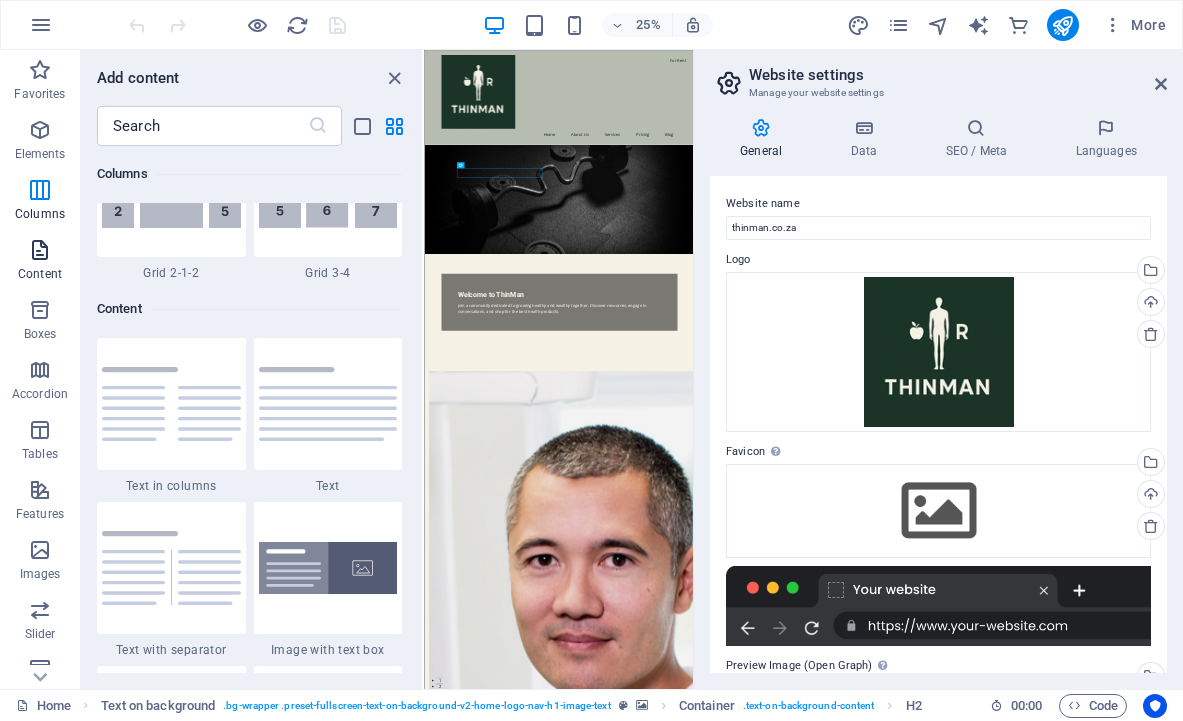 scroll, scrollTop: 3499, scrollLeft: 0, axis: vertical 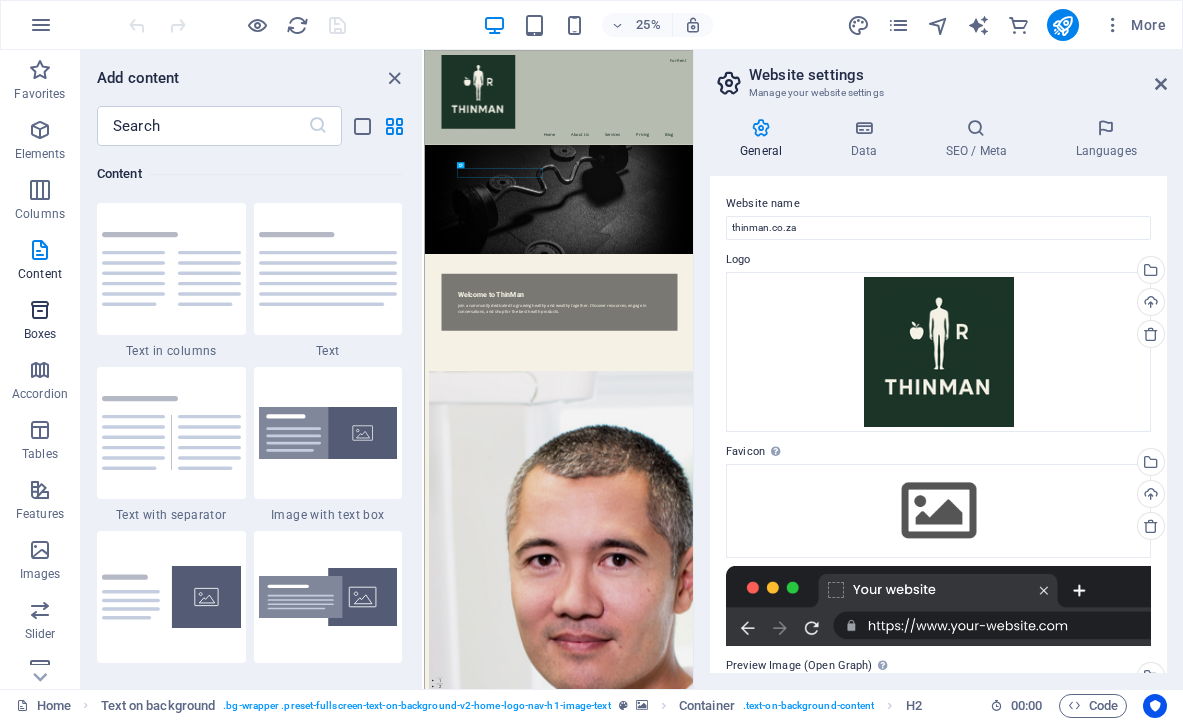 click on "Boxes" at bounding box center [40, 322] 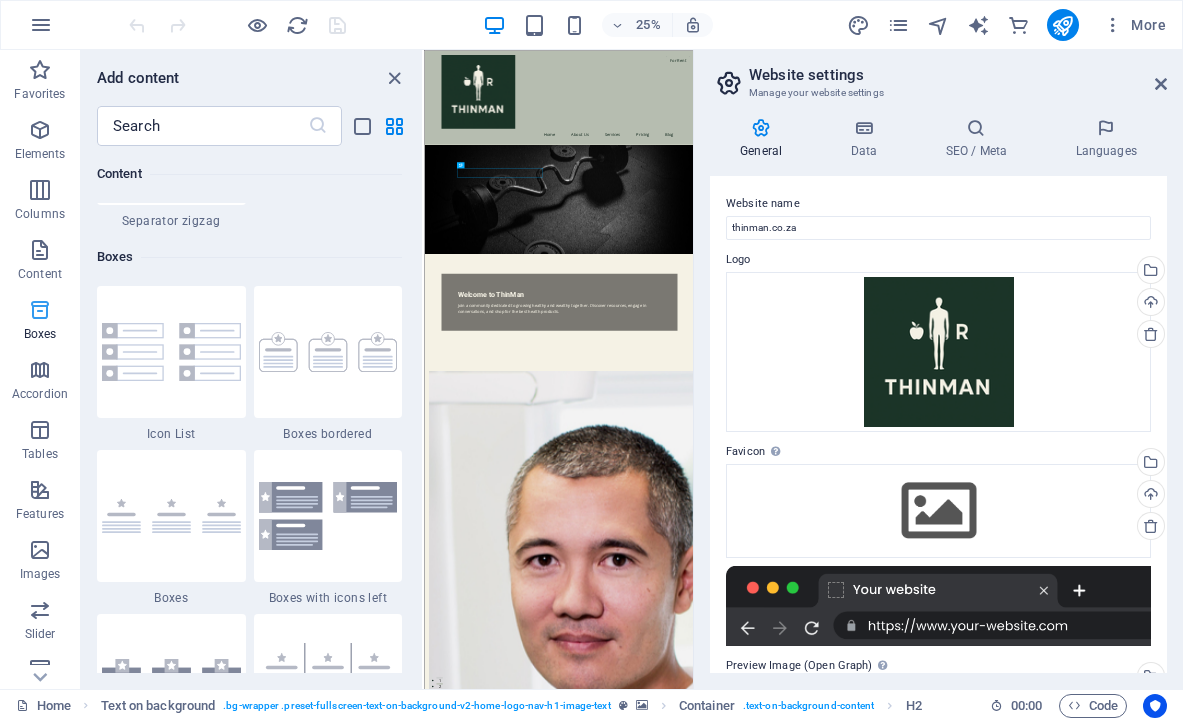 scroll, scrollTop: 5516, scrollLeft: 0, axis: vertical 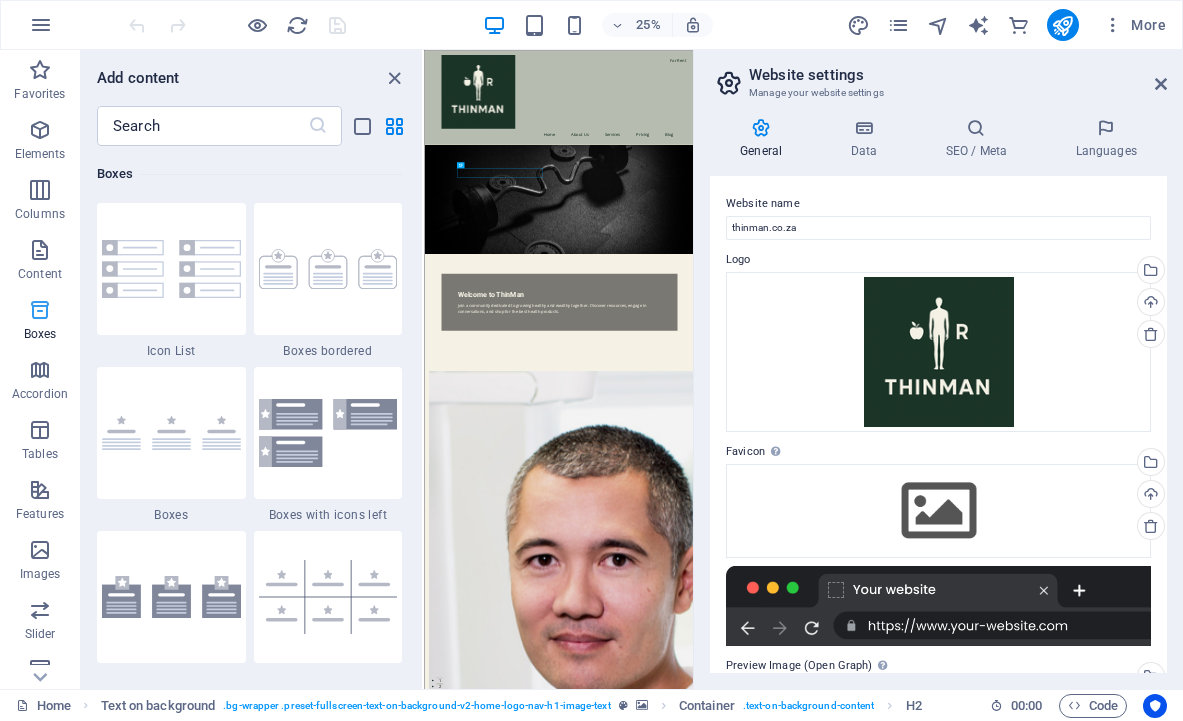 click at bounding box center (40, 310) 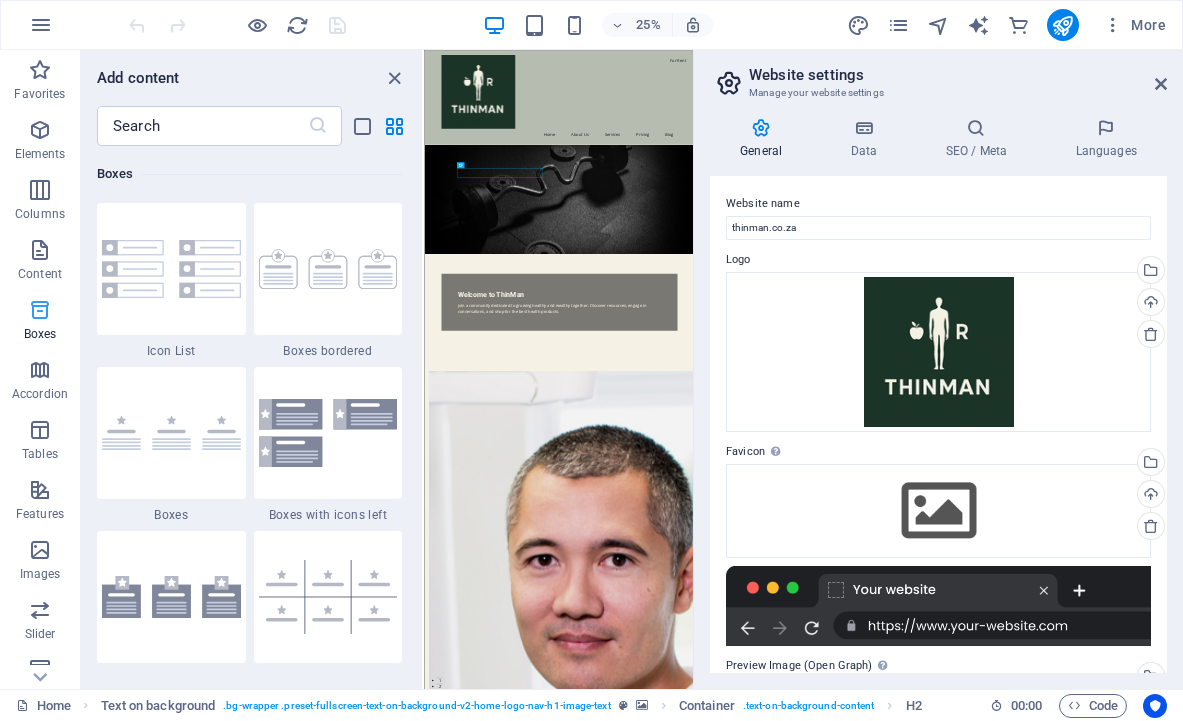 click at bounding box center [40, 310] 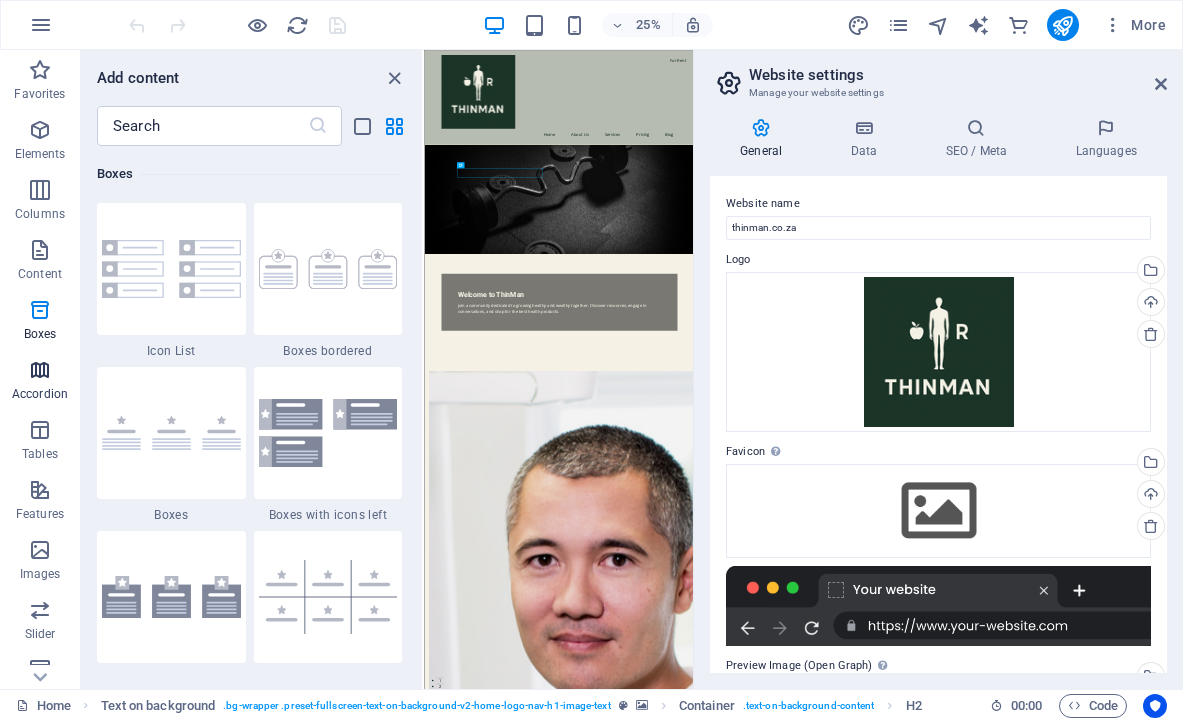 click at bounding box center [40, 370] 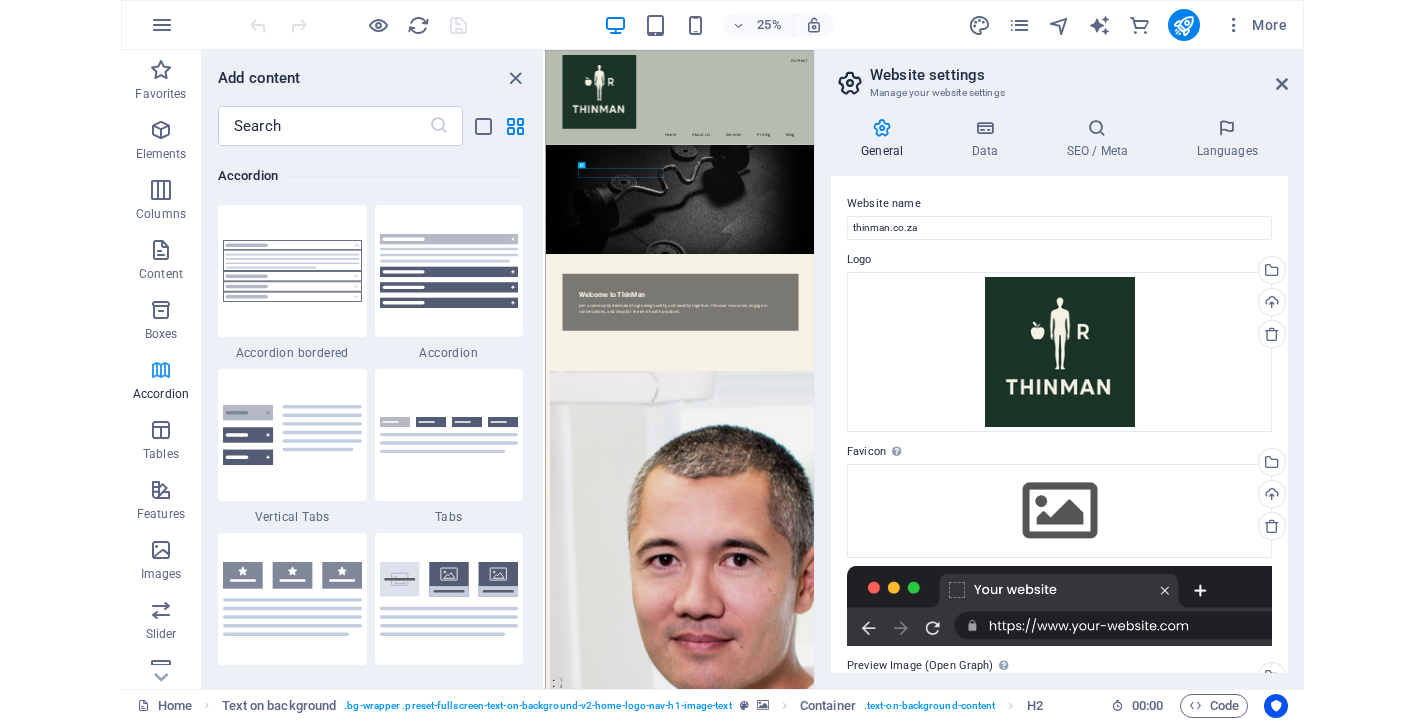 scroll, scrollTop: 6385, scrollLeft: 0, axis: vertical 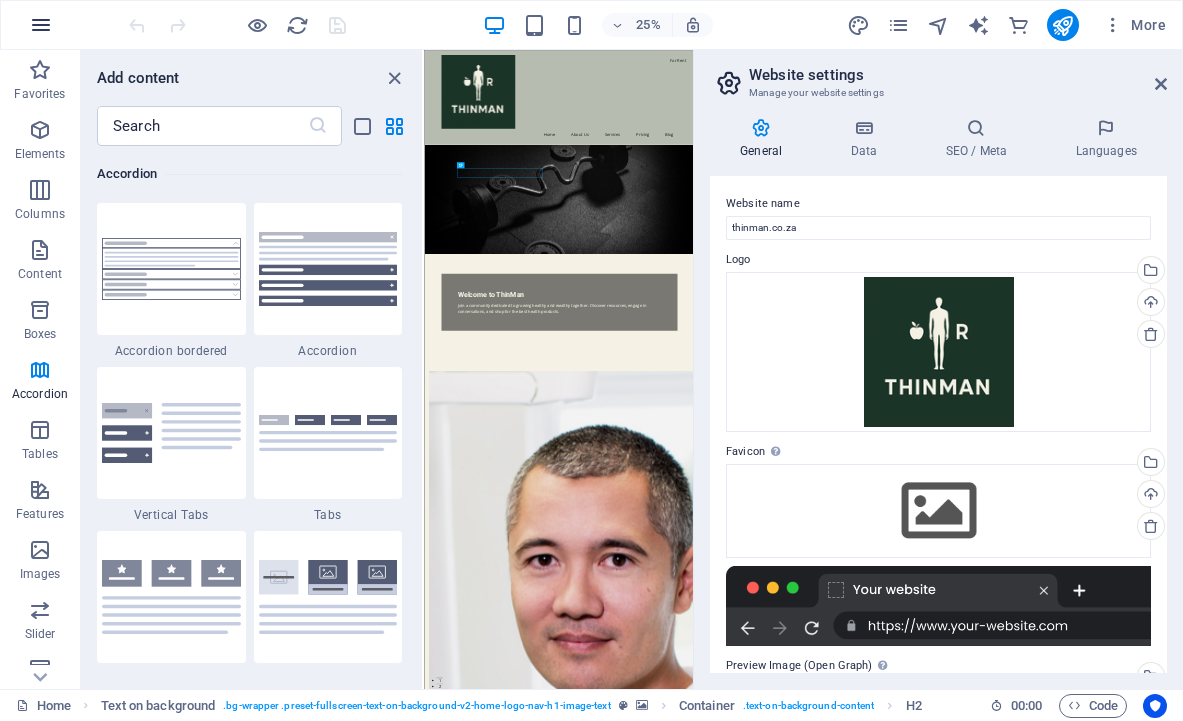 click at bounding box center [41, 25] 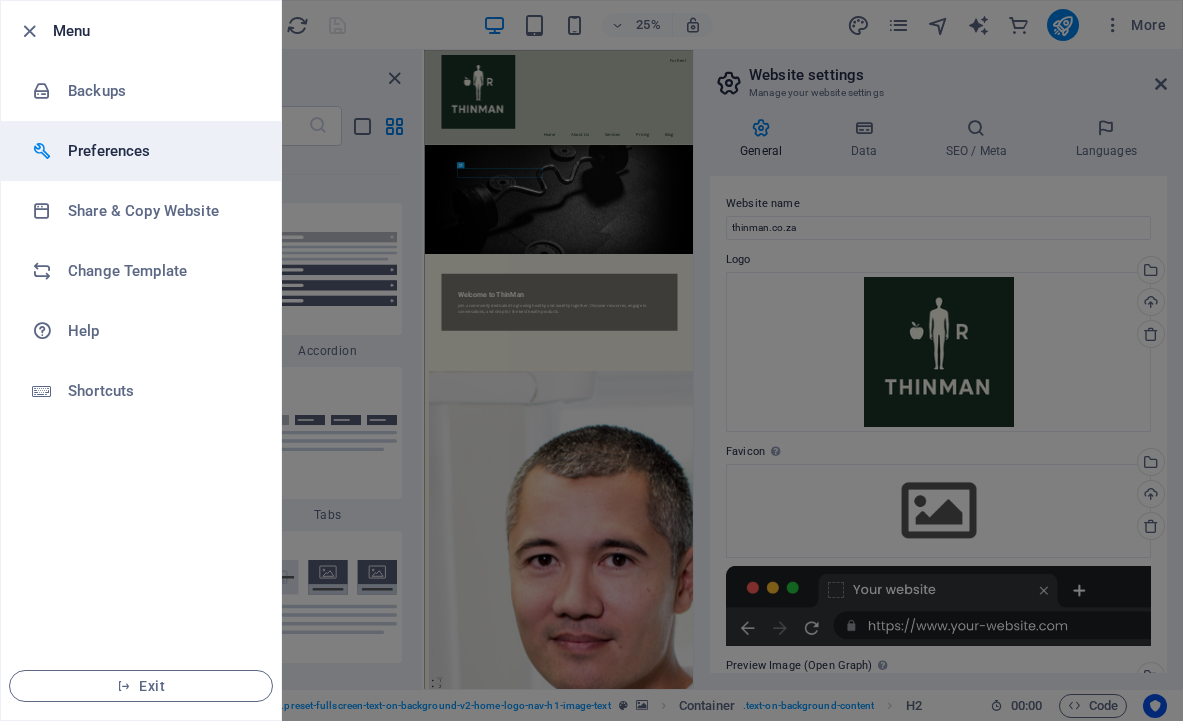 click on "Preferences" at bounding box center (160, 151) 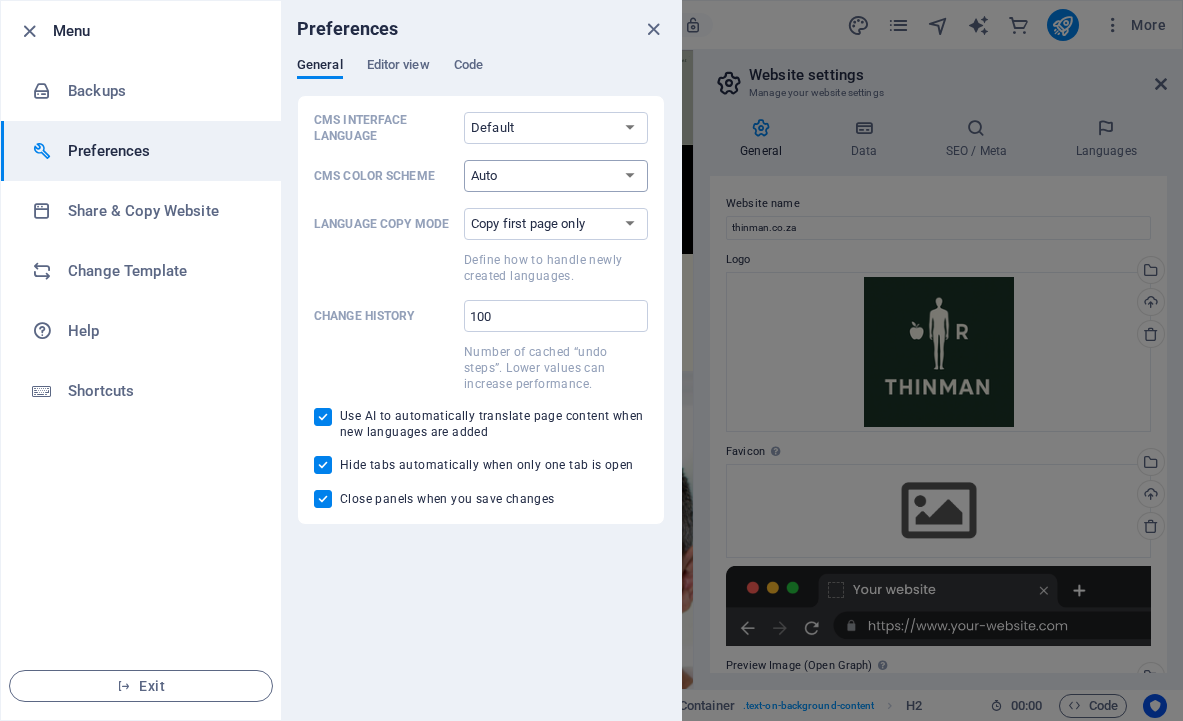 select on "light" 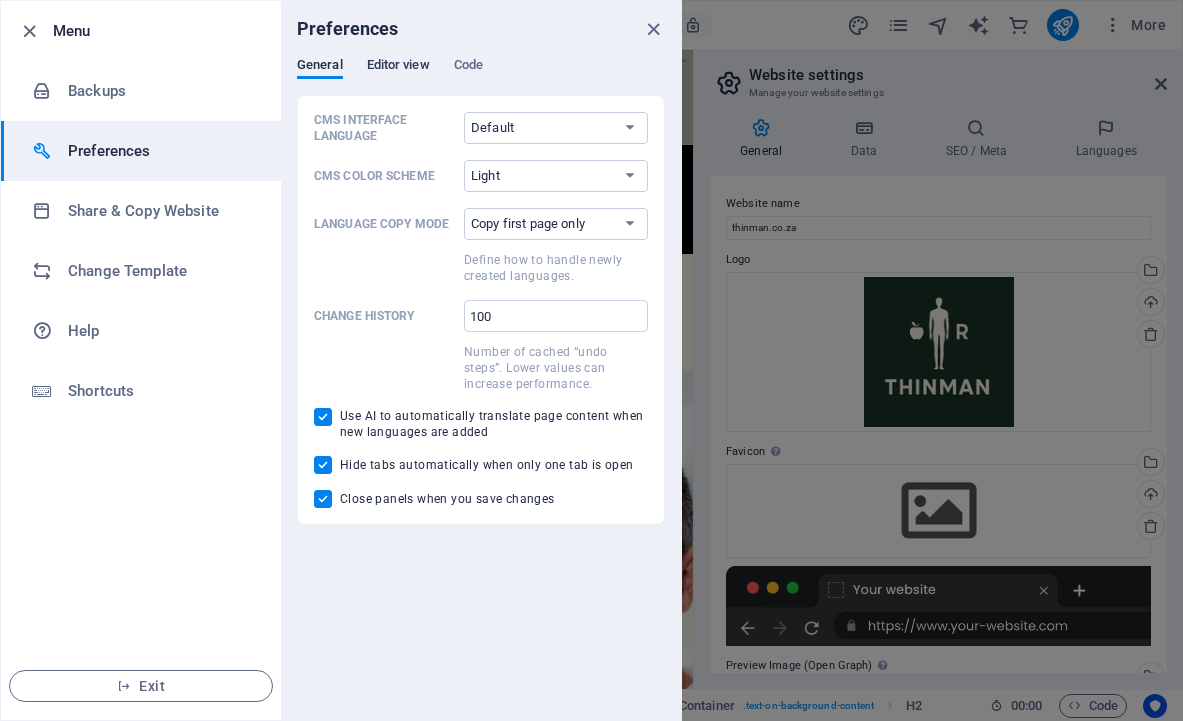 click on "Editor view" at bounding box center (398, 67) 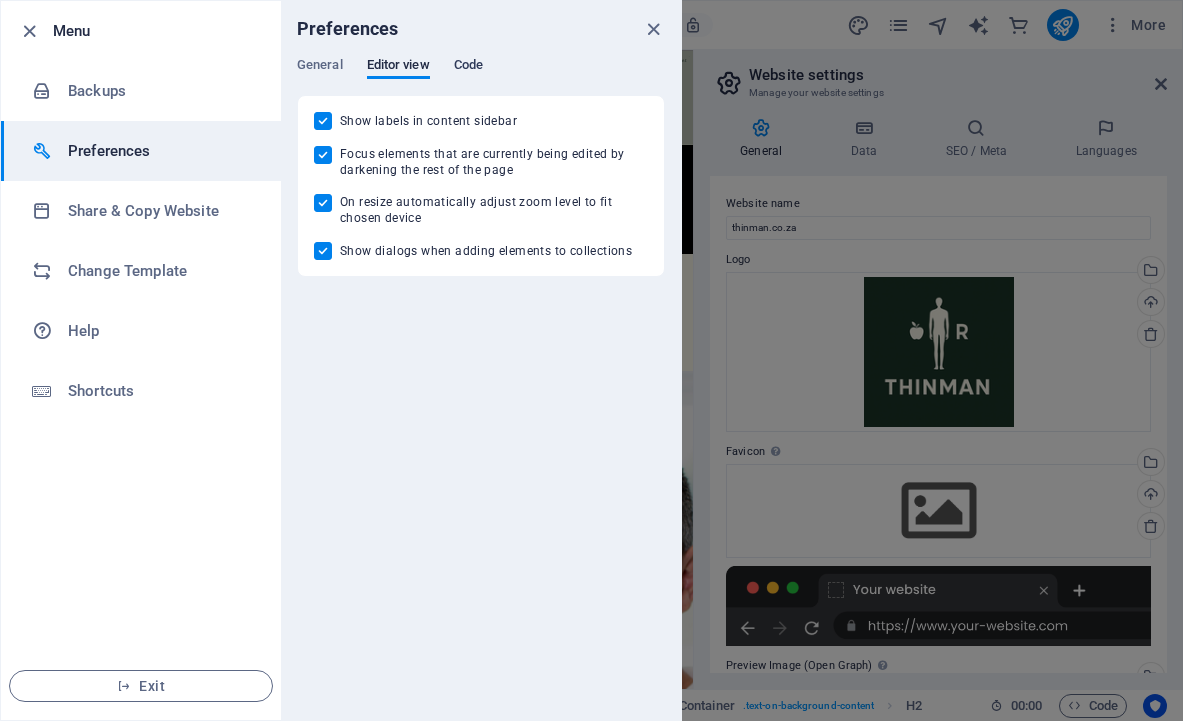 click on "Code" at bounding box center (468, 67) 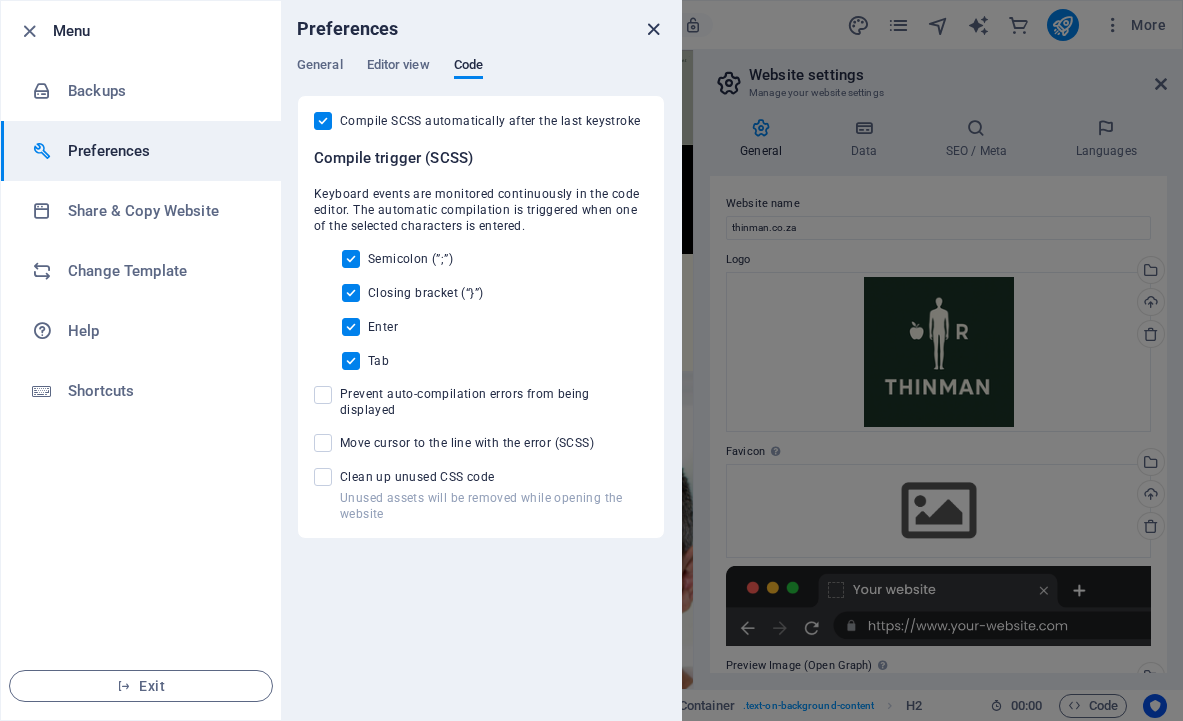 click at bounding box center [653, 29] 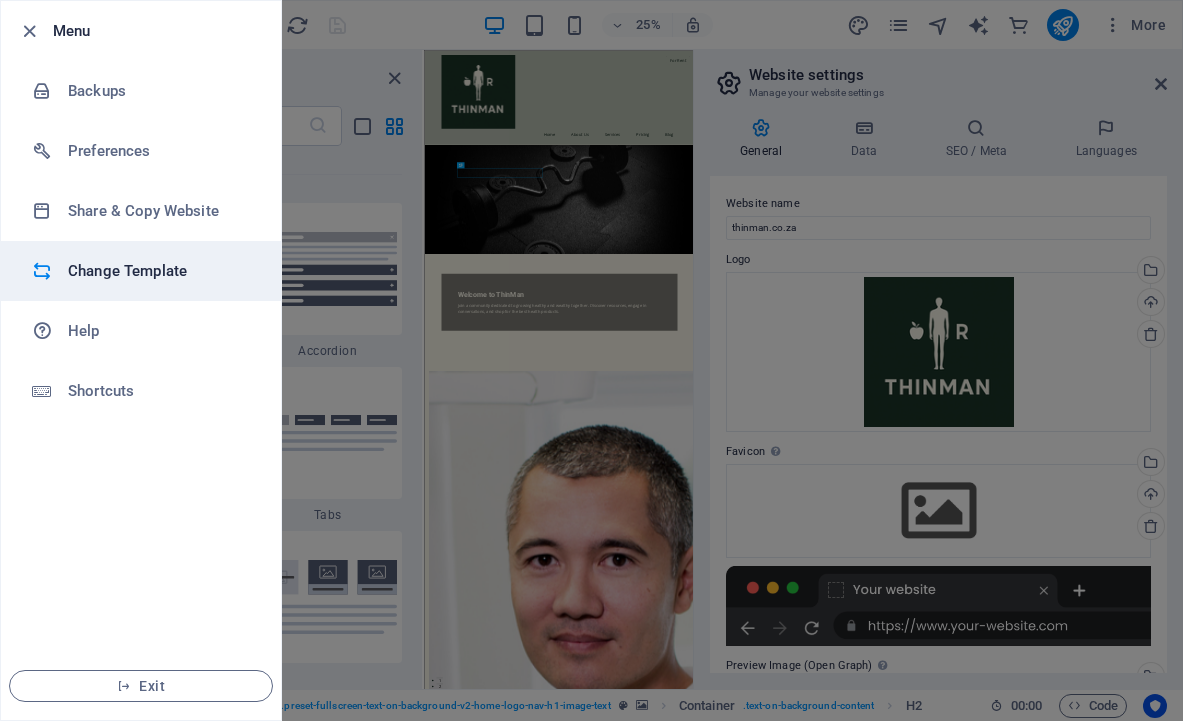 click on "Change Template" at bounding box center [160, 271] 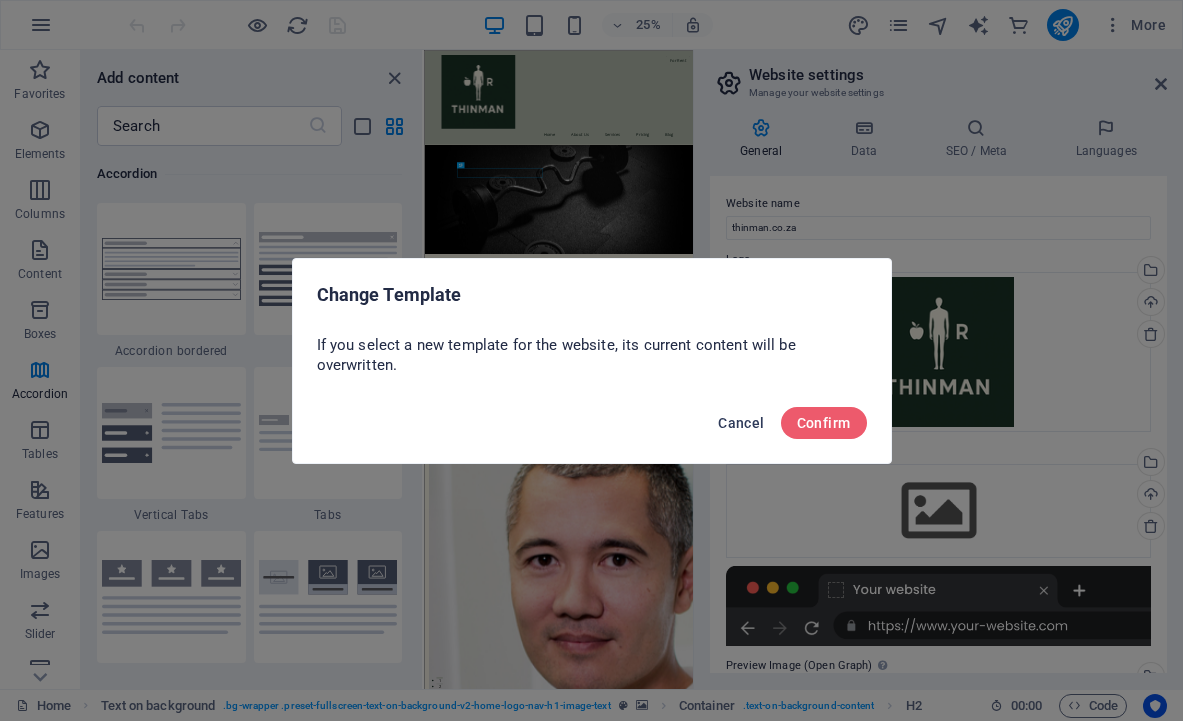 click on "Cancel" at bounding box center (741, 423) 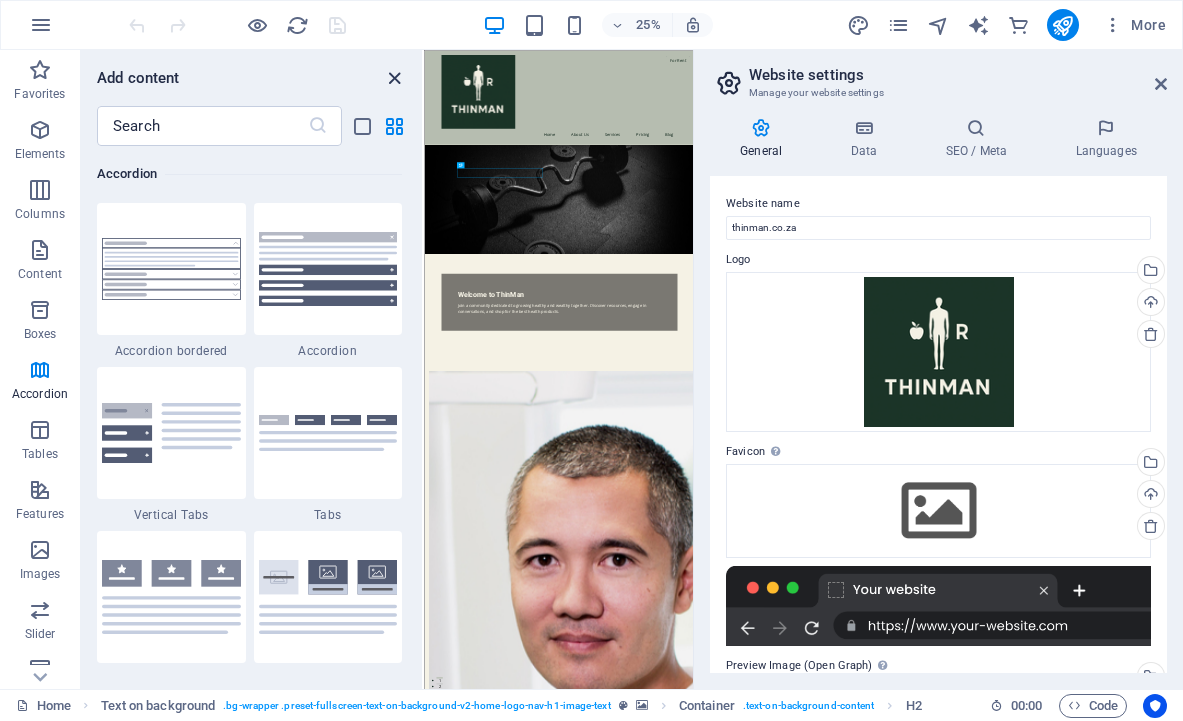 click at bounding box center (394, 78) 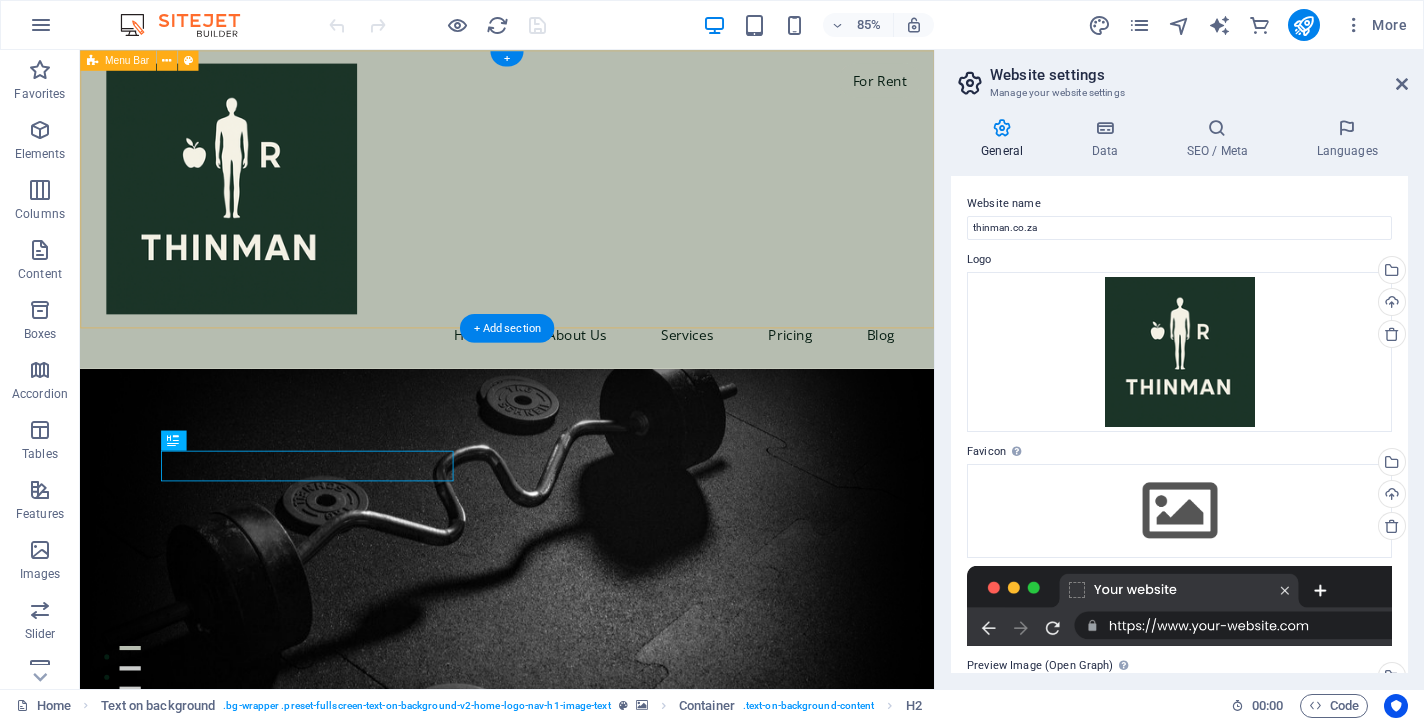 click on "Menu Bar" at bounding box center [127, 60] 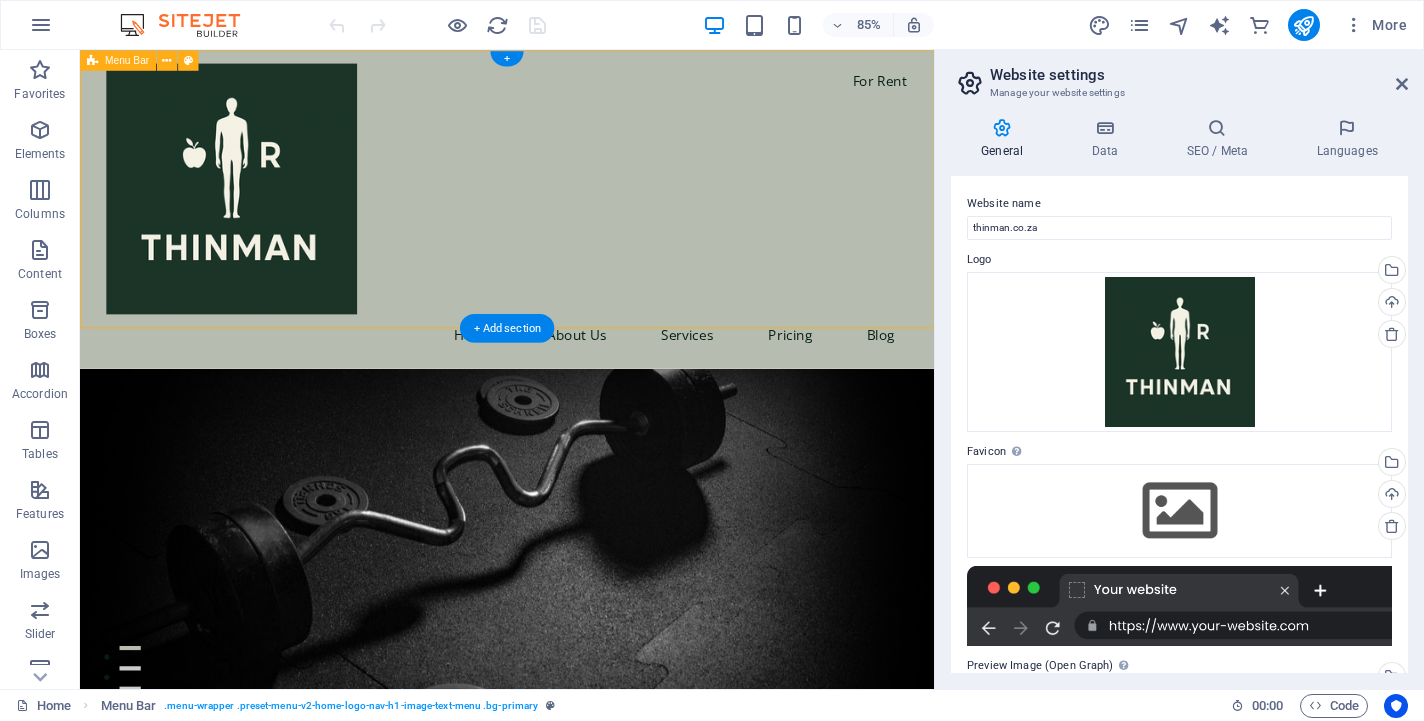 click on "Menu Bar" at bounding box center [127, 60] 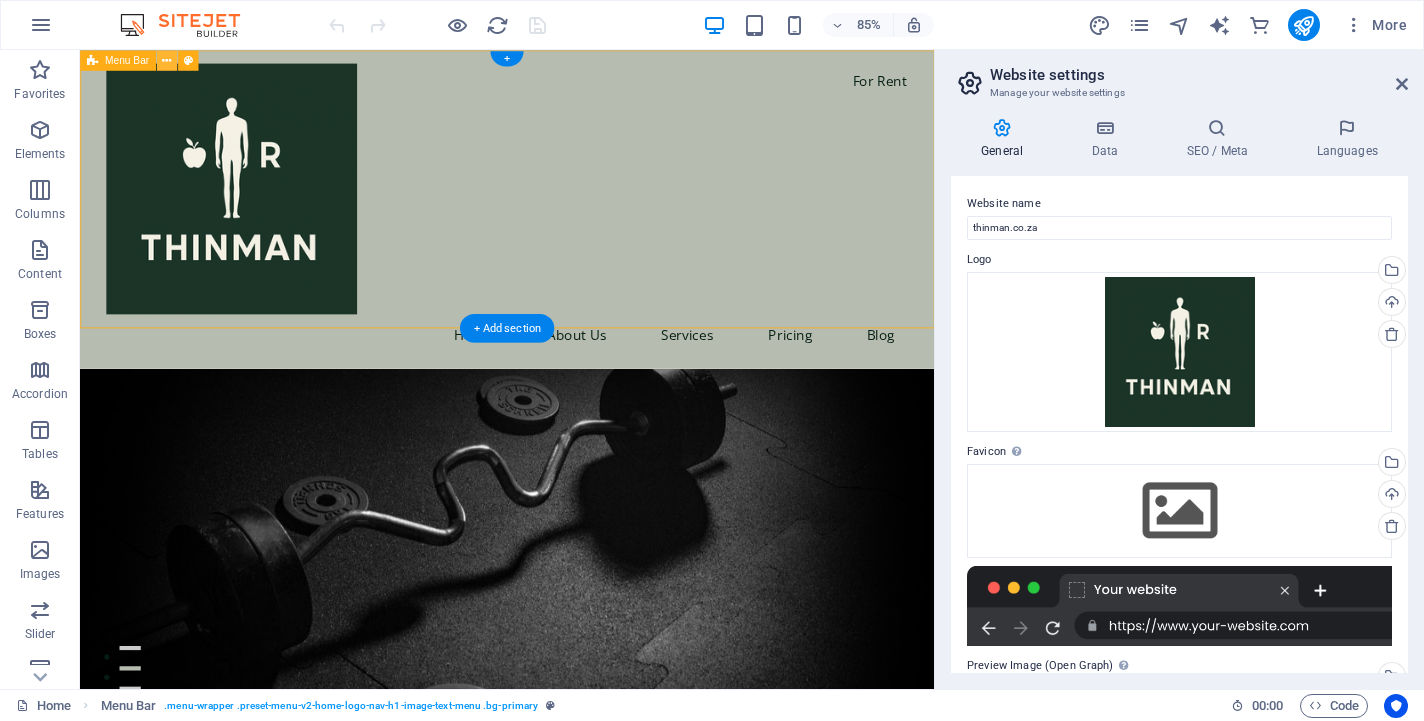 click at bounding box center (166, 60) 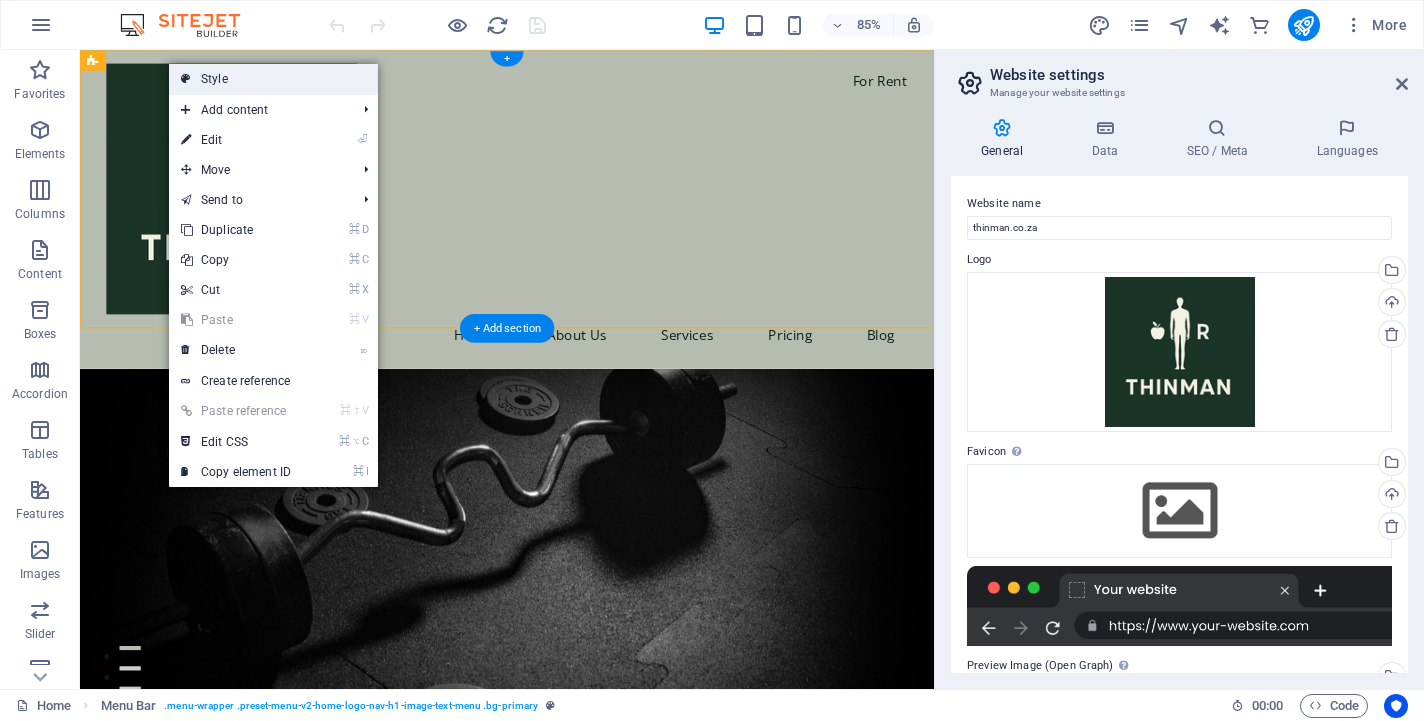 click on "Style" at bounding box center (273, 79) 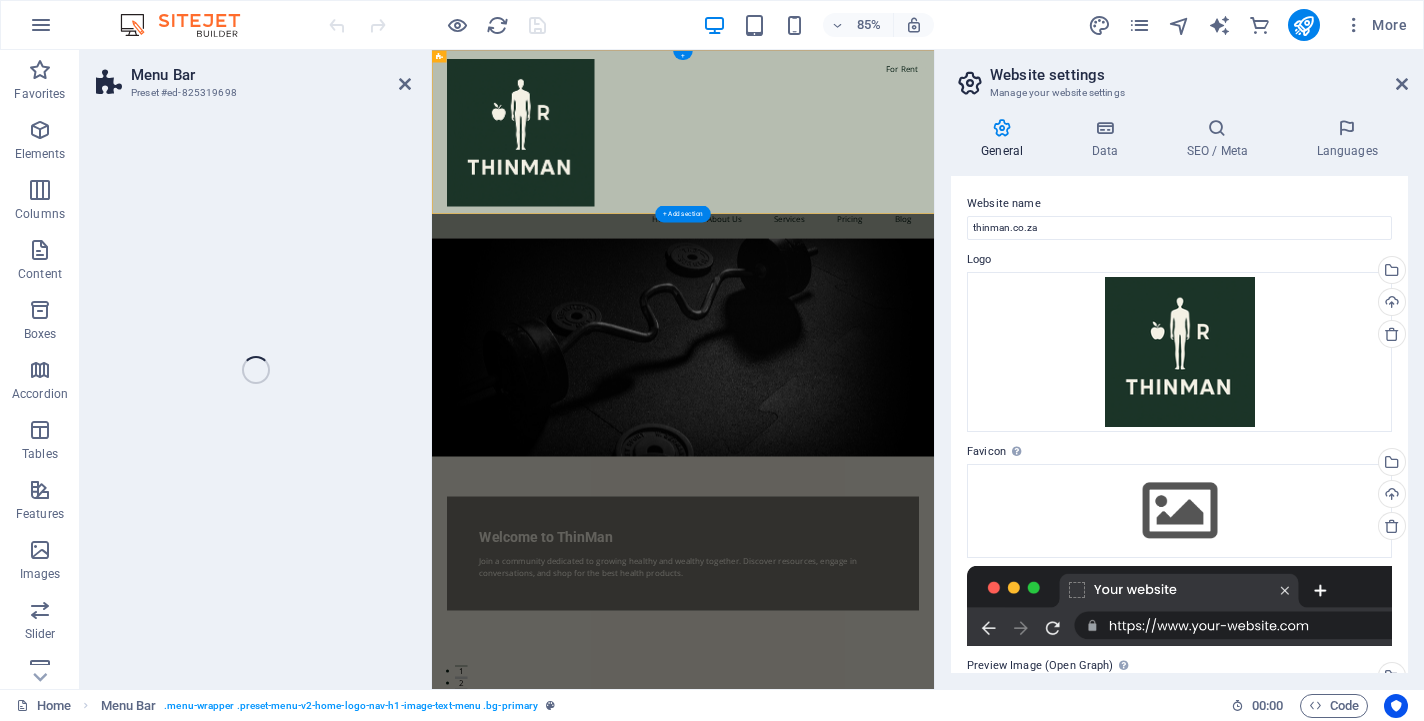 select on "rem" 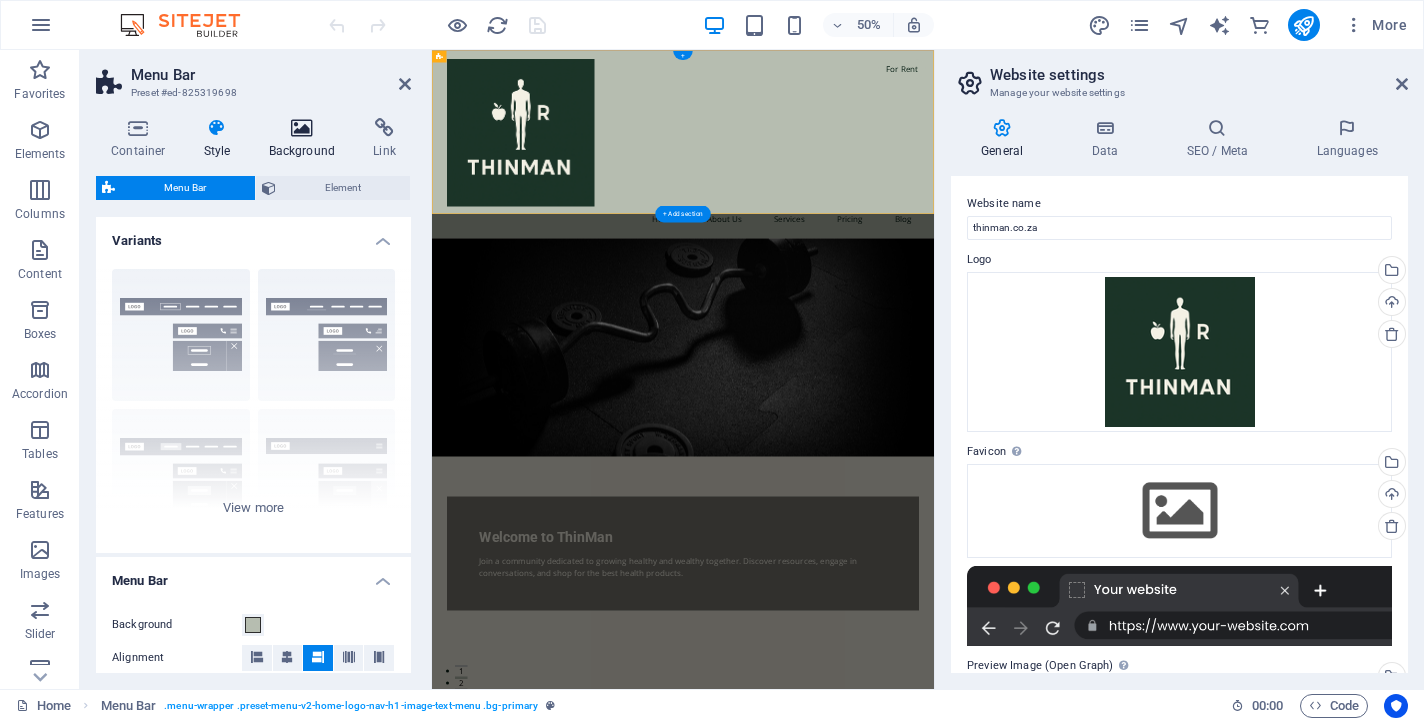 click at bounding box center [302, 128] 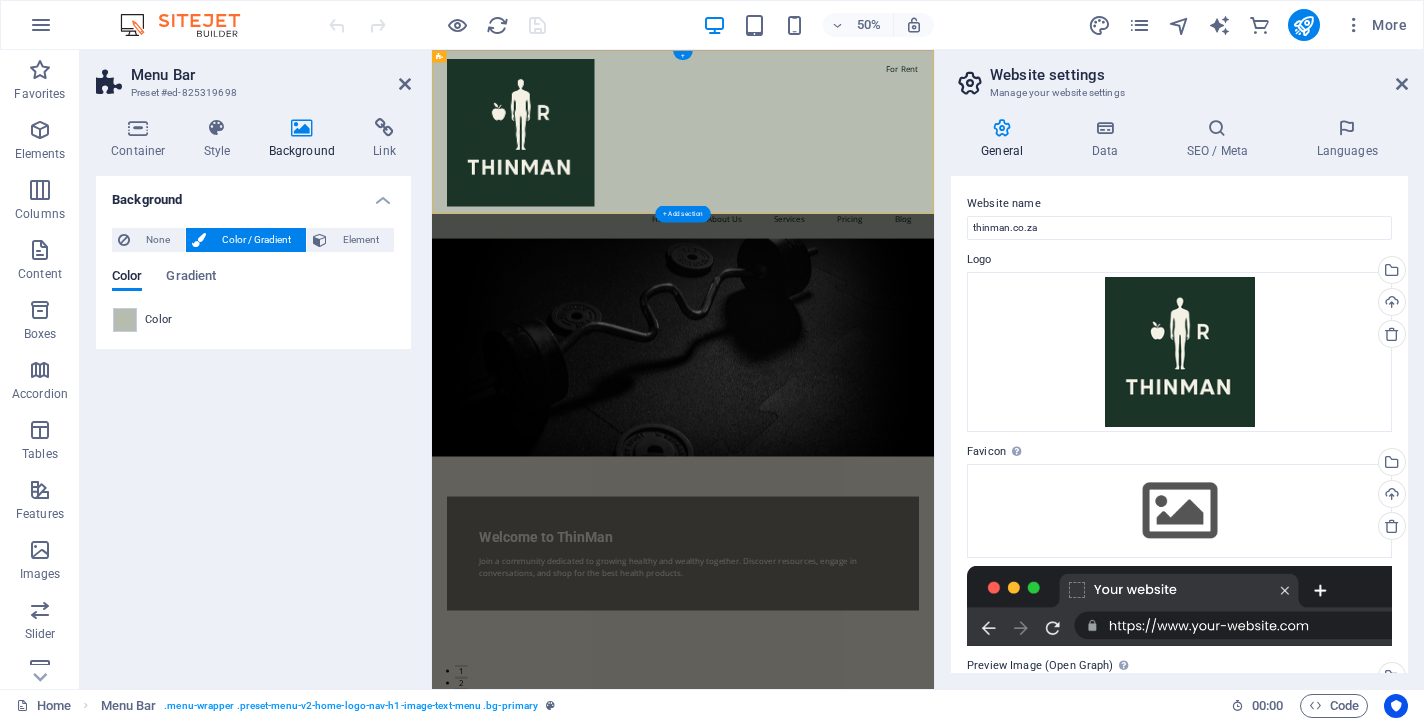 click on "Color" at bounding box center [159, 320] 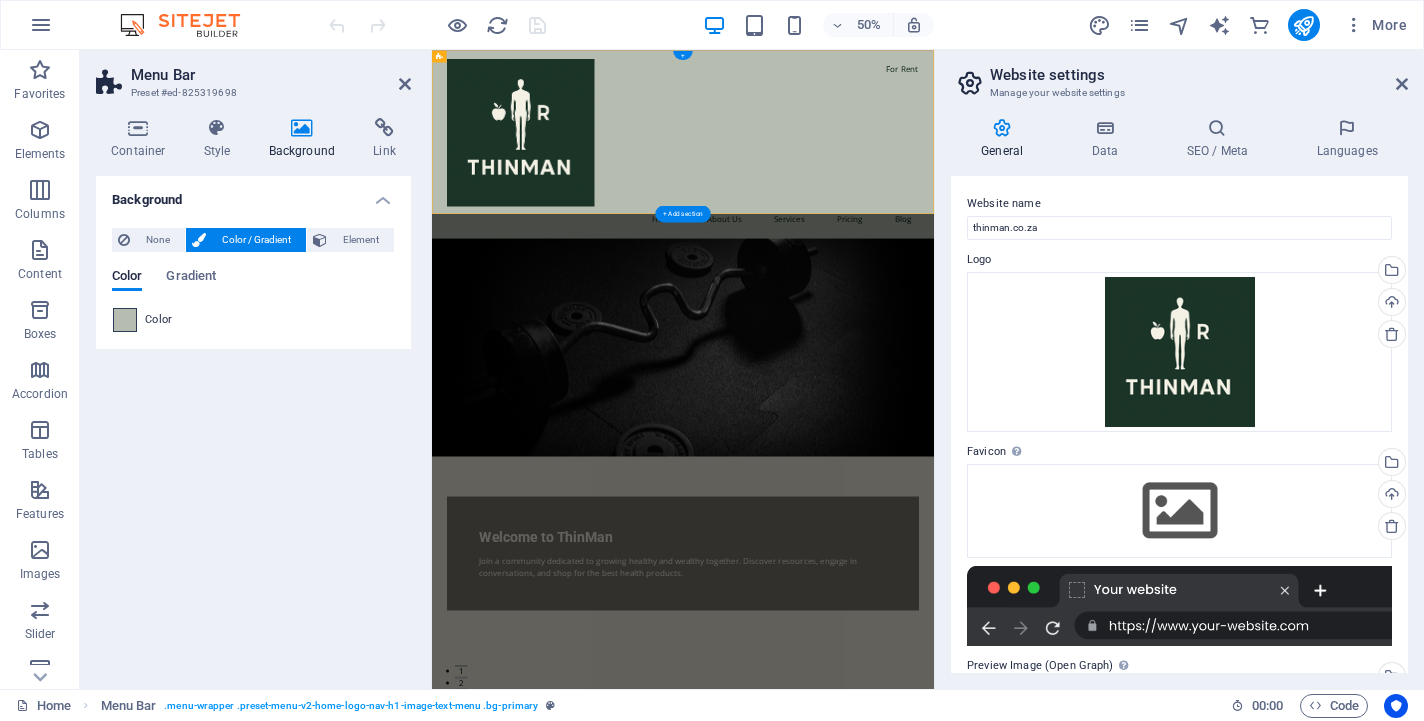 click at bounding box center (125, 320) 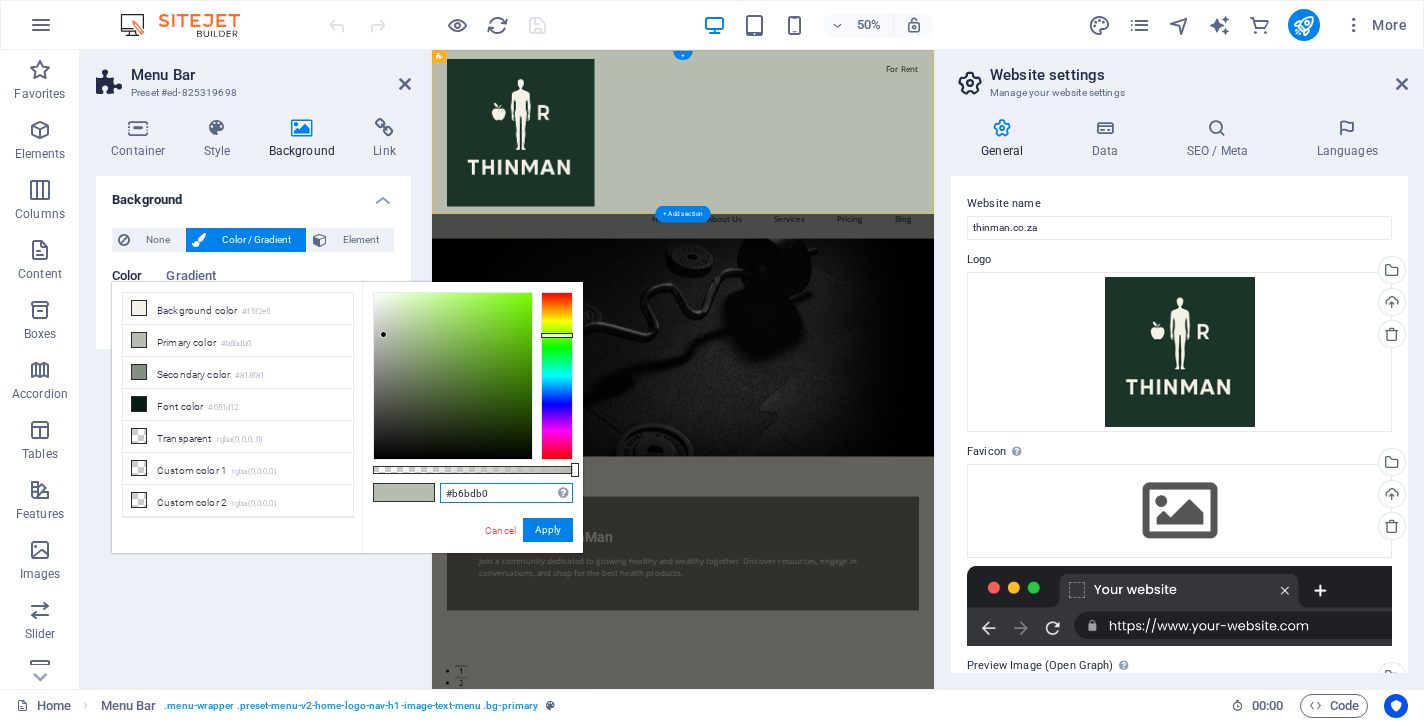 click on "#b6bdb0" at bounding box center [506, 493] 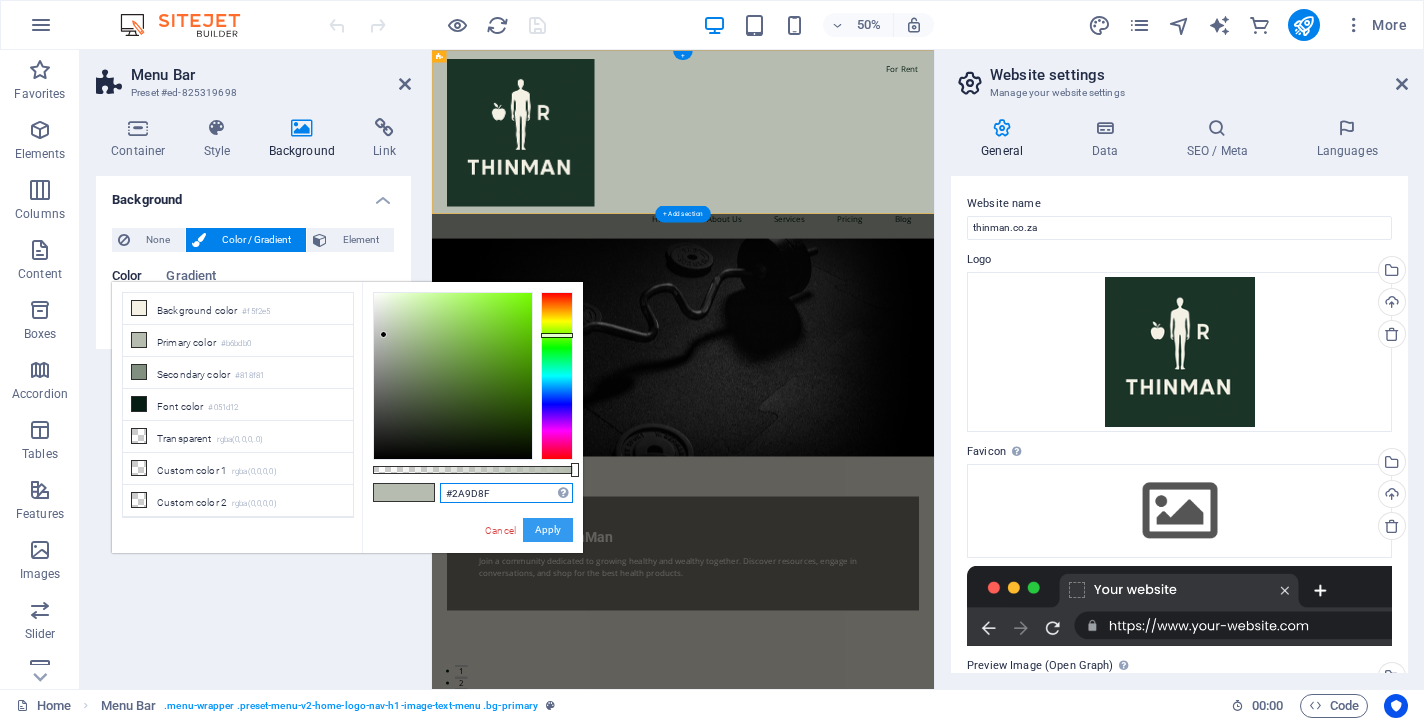 type on "#2a9d8f" 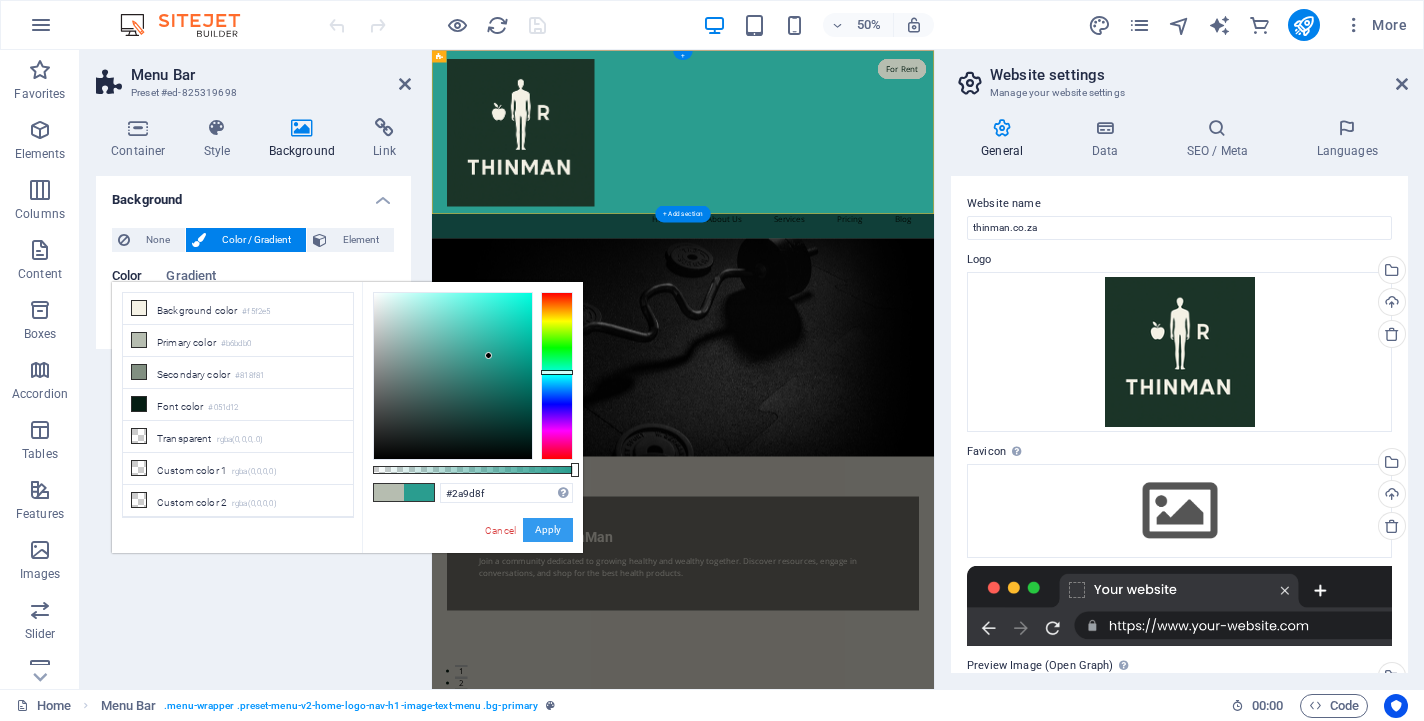 click on "Apply" at bounding box center [548, 530] 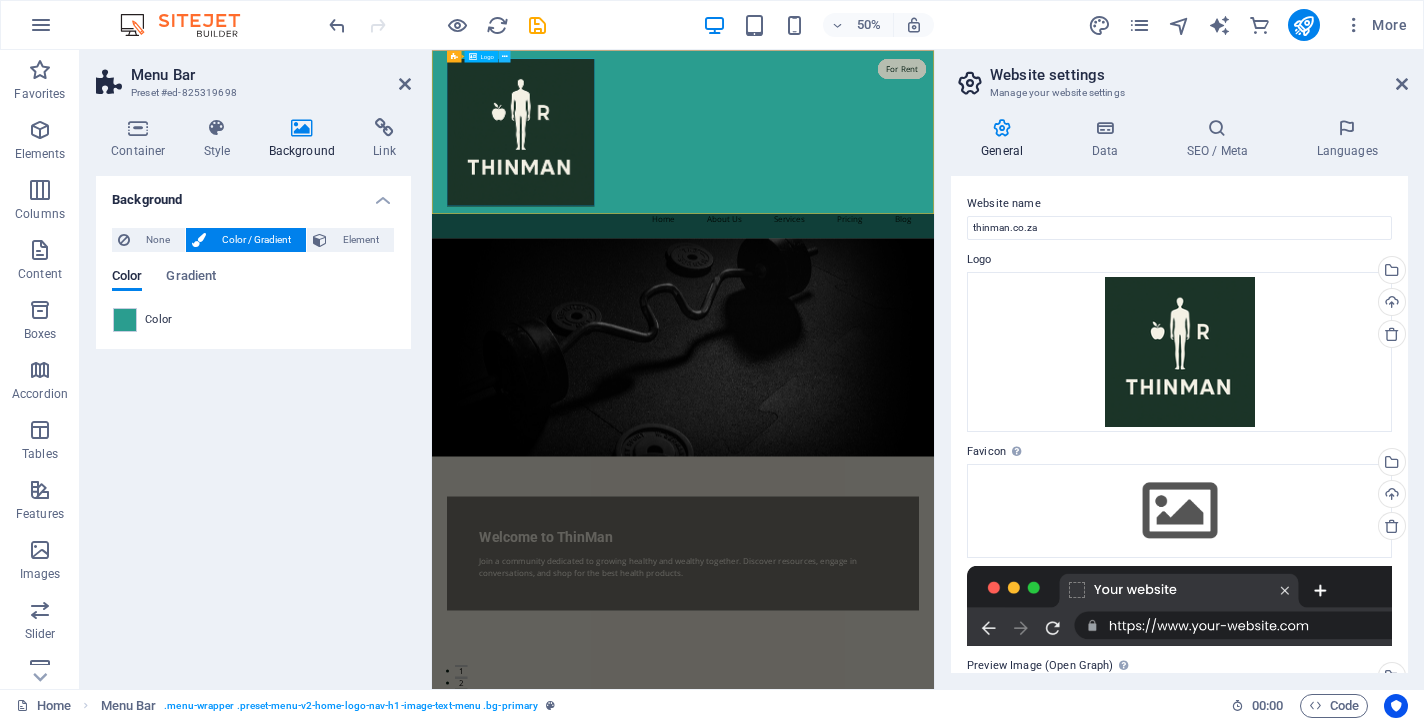 click at bounding box center (505, 56) 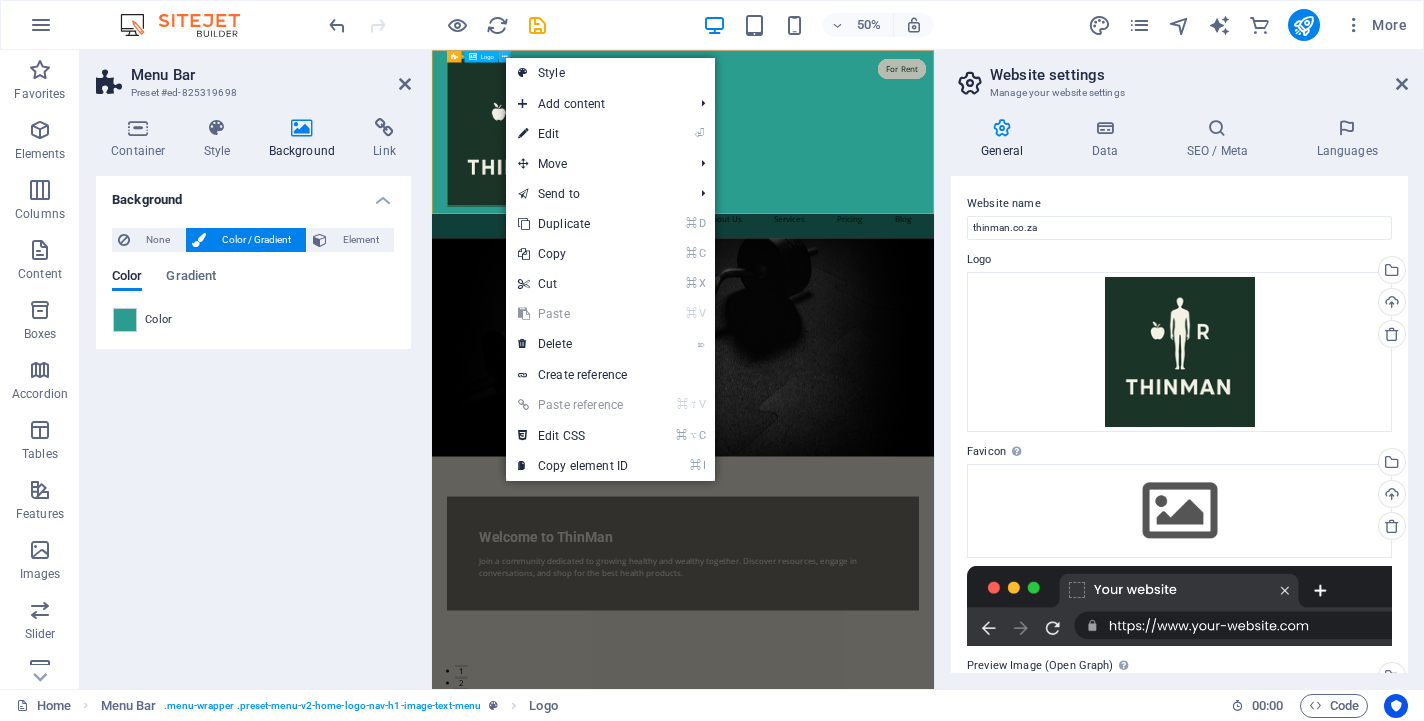 click at bounding box center (505, 56) 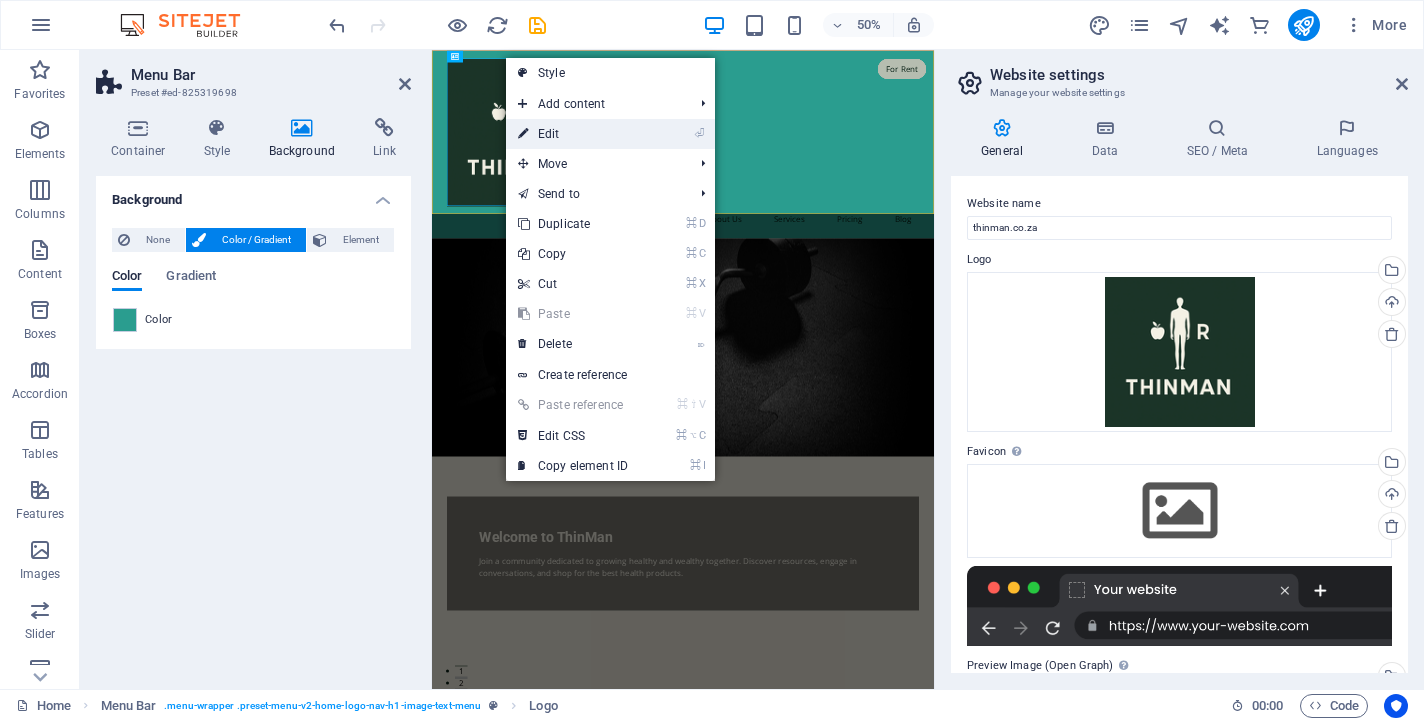click on "⏎  Edit" at bounding box center (573, 134) 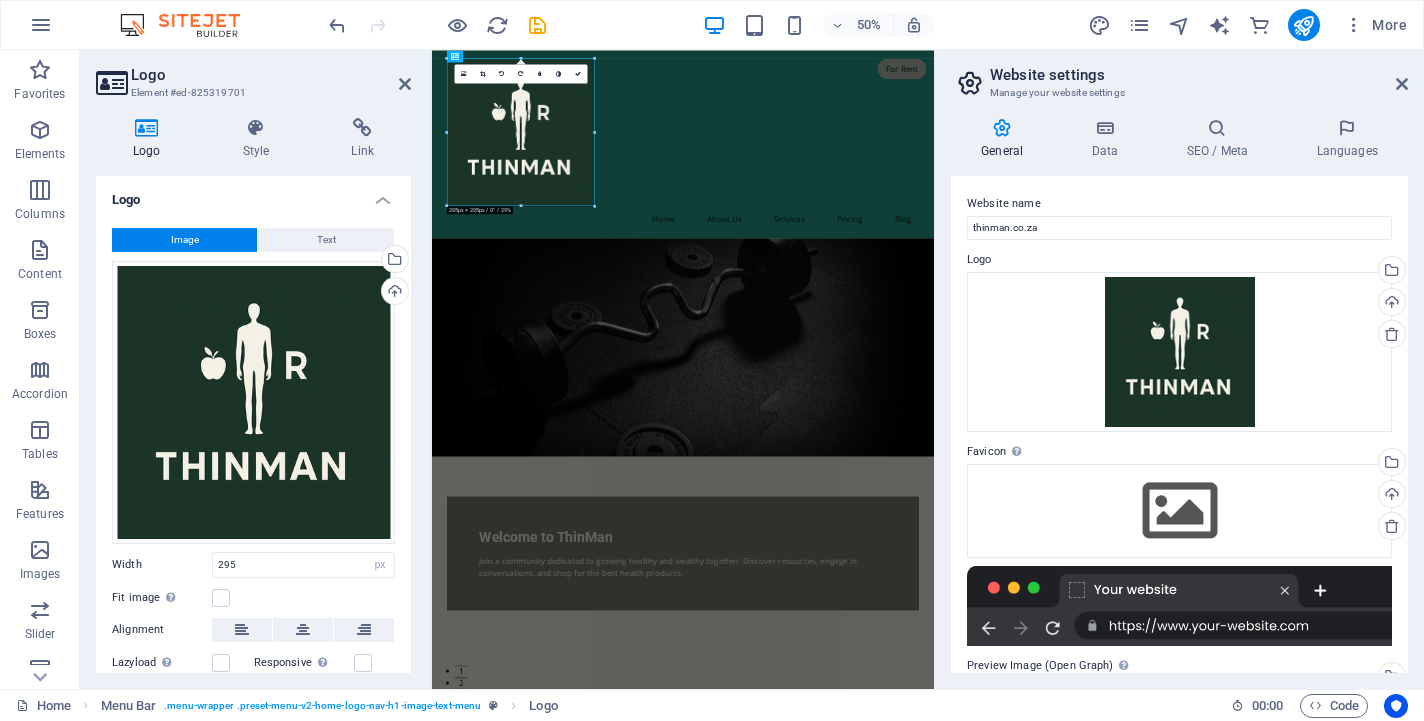 scroll, scrollTop: 0, scrollLeft: 0, axis: both 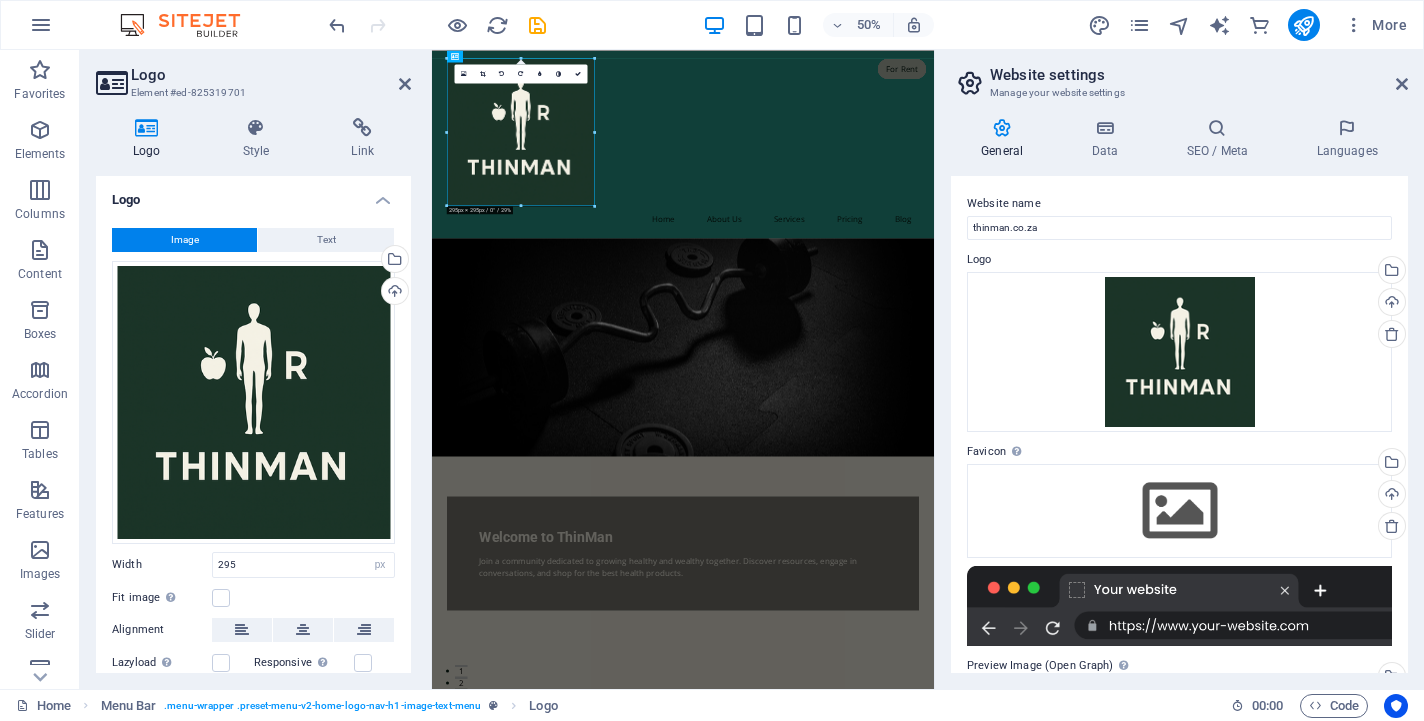 click on "Image" at bounding box center (184, 240) 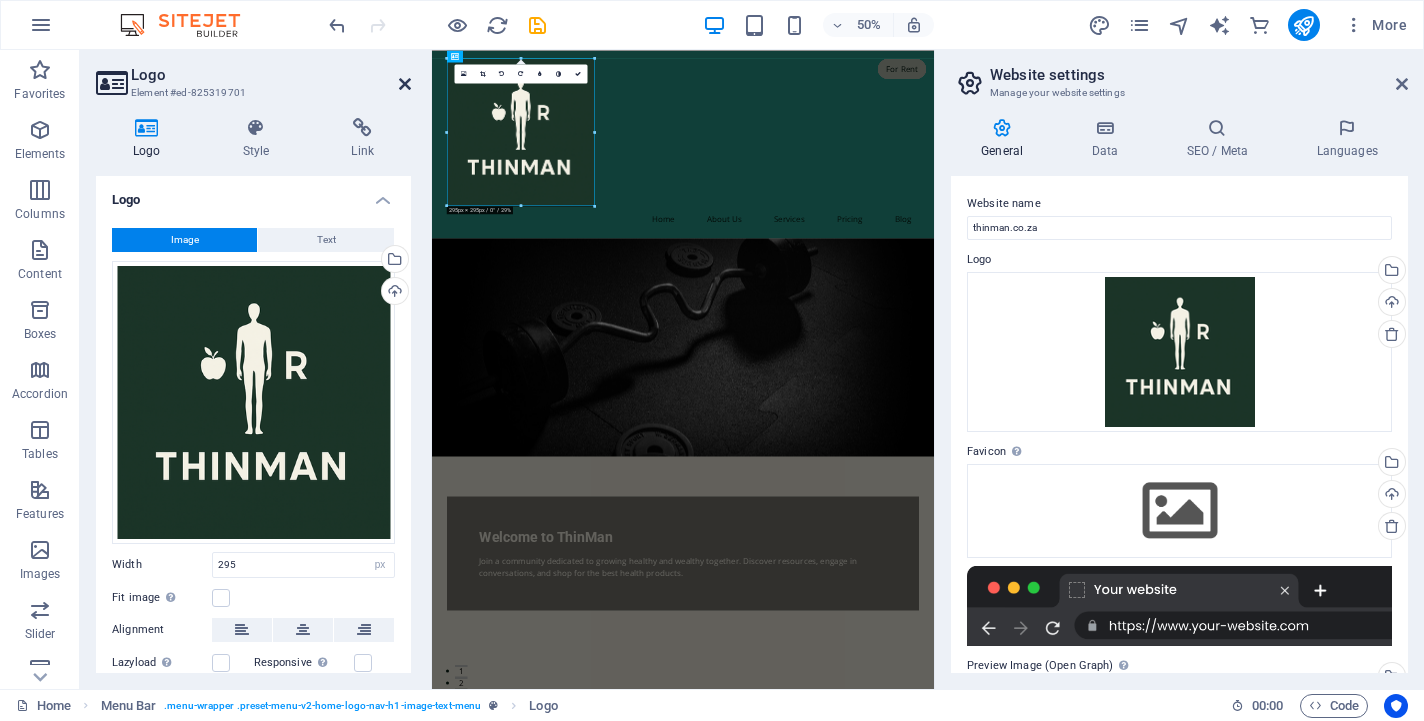 click at bounding box center [405, 84] 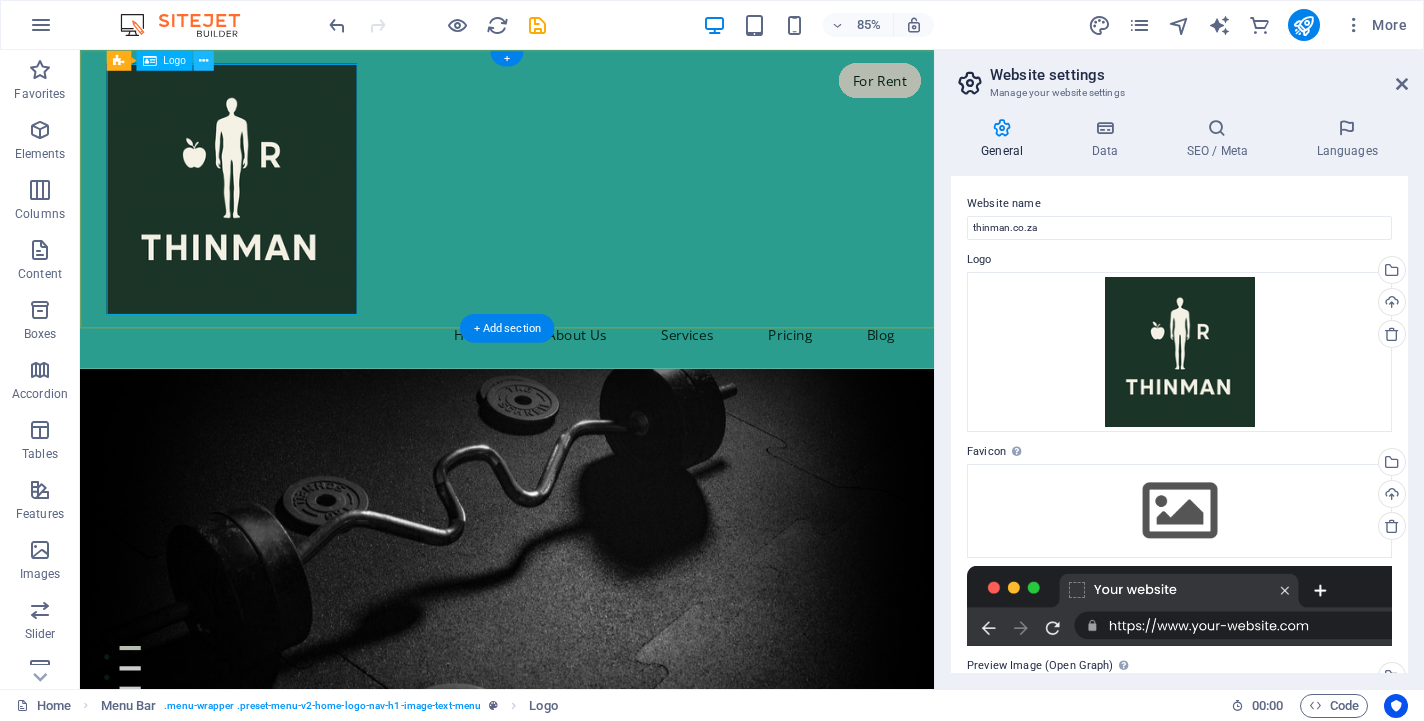 click at bounding box center (203, 60) 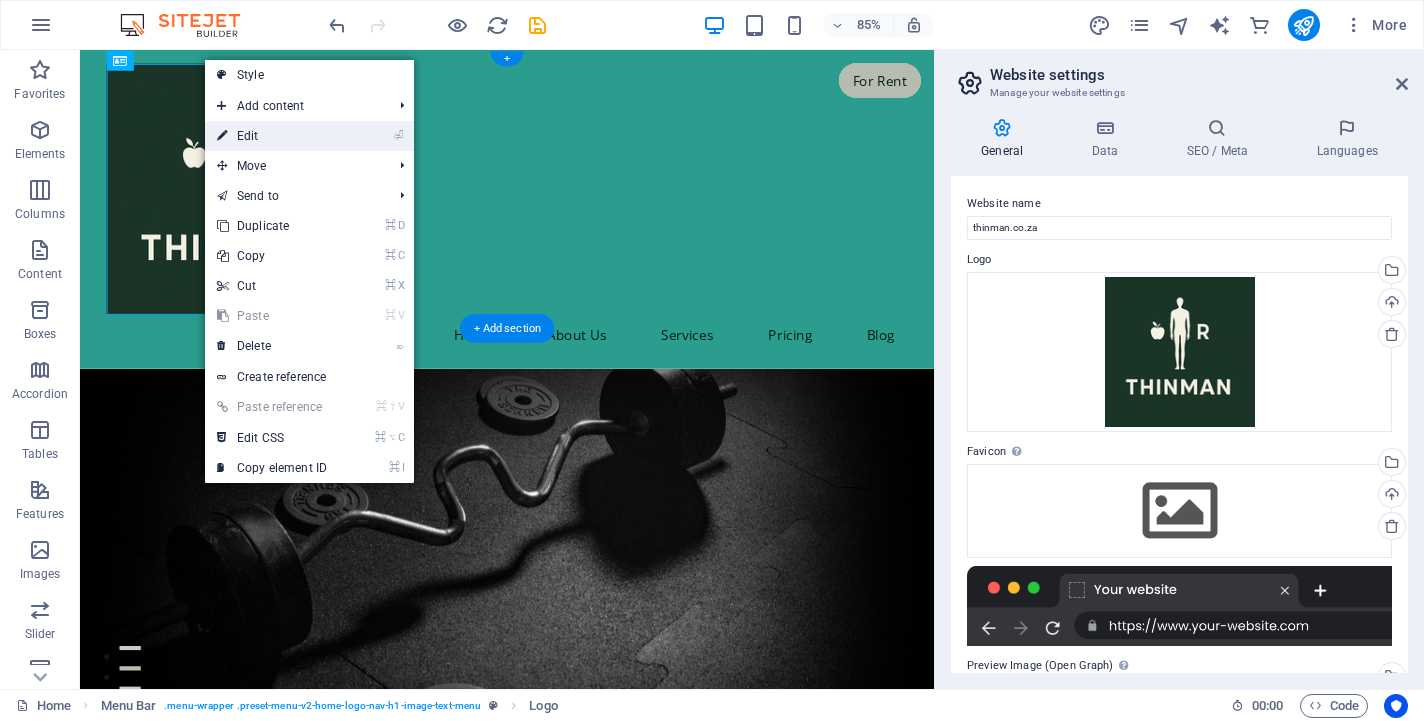 click on "⏎  Edit" at bounding box center (272, 136) 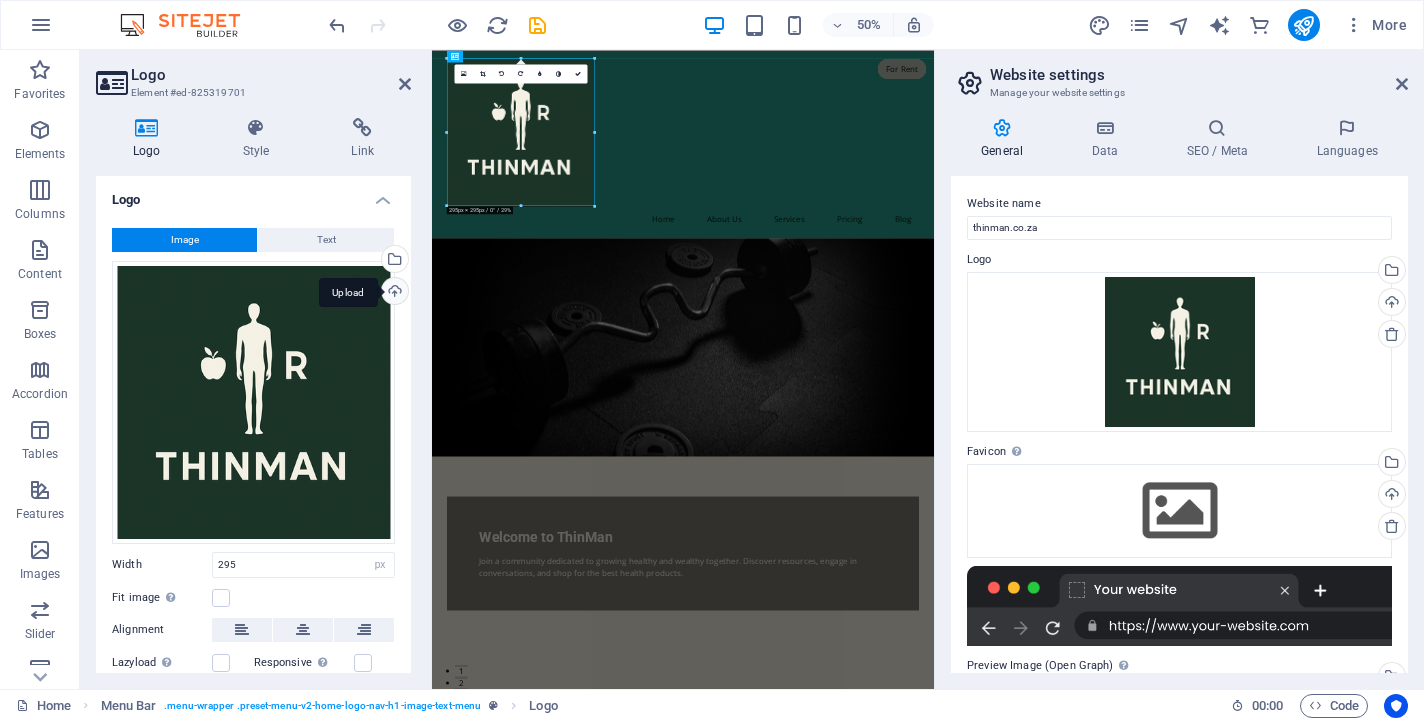 click on "Upload" at bounding box center [393, 293] 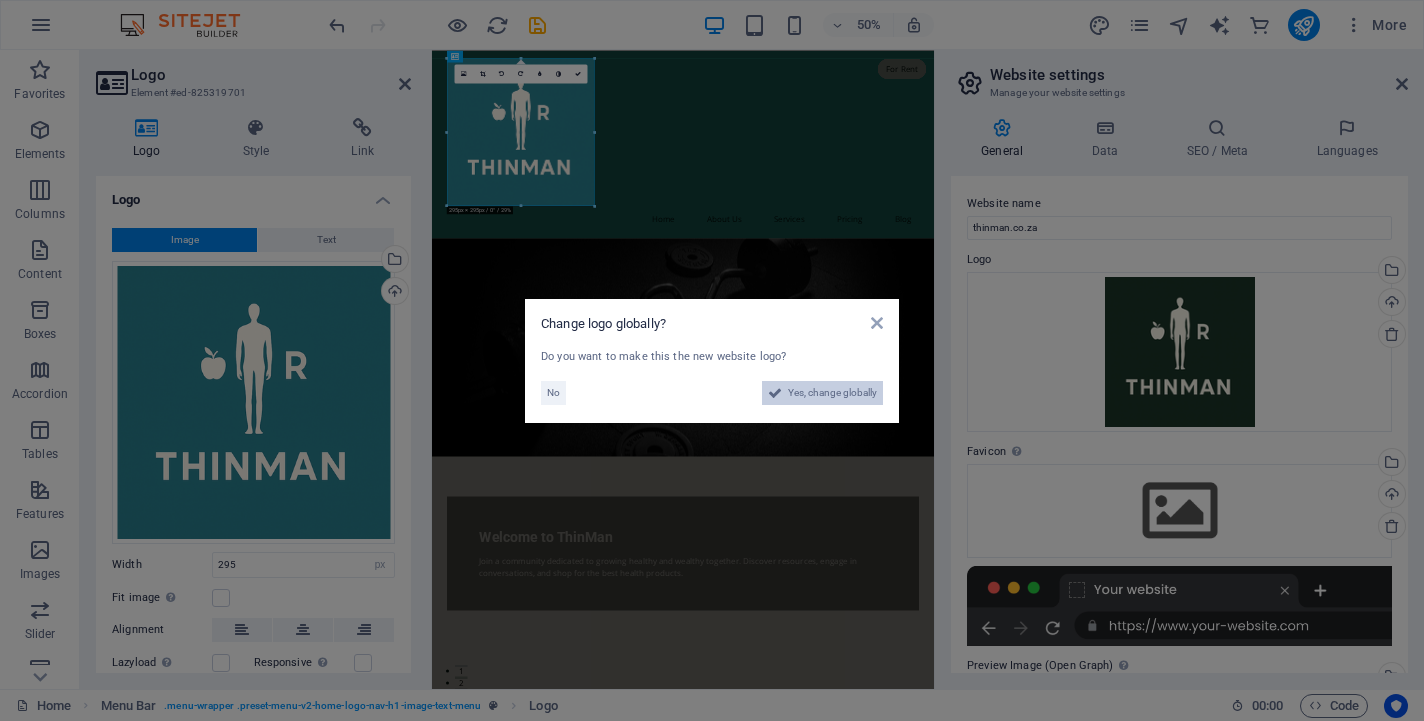 click on "Yes, change globally" at bounding box center [832, 393] 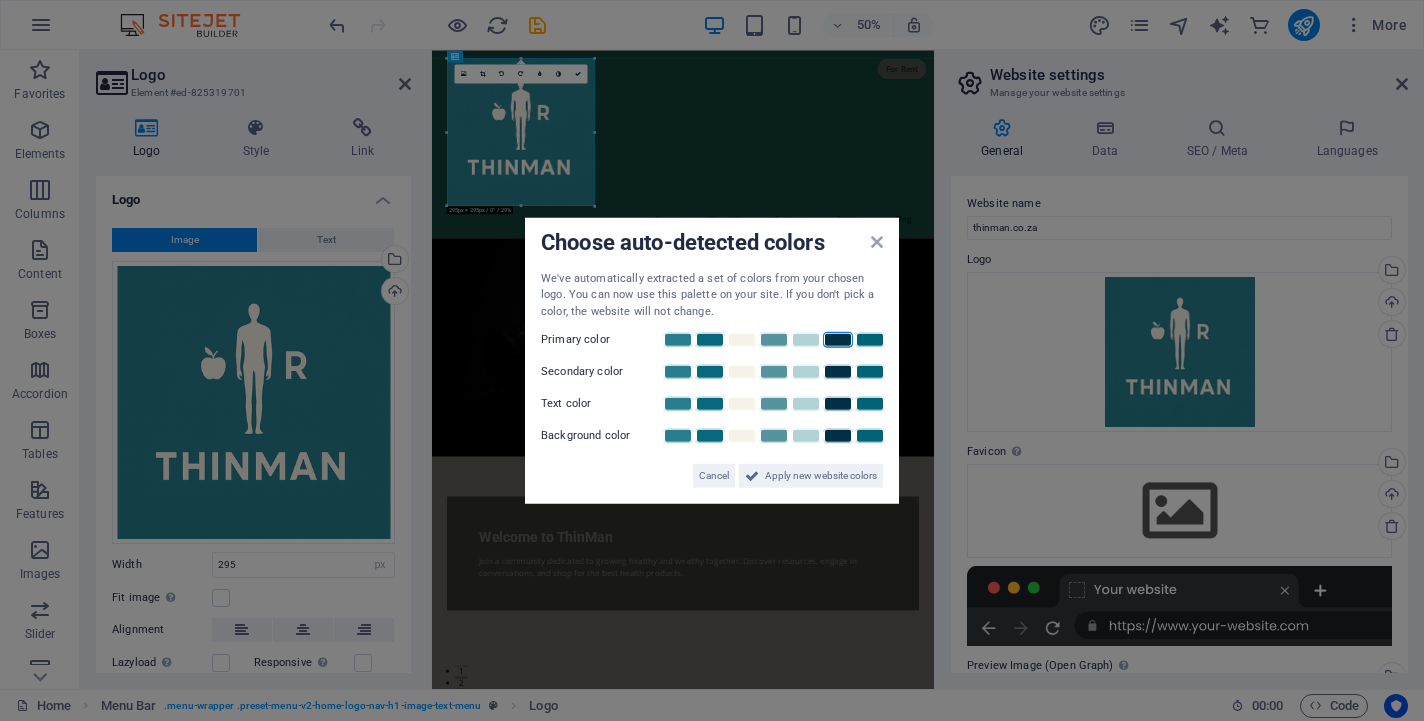 click at bounding box center (838, 340) 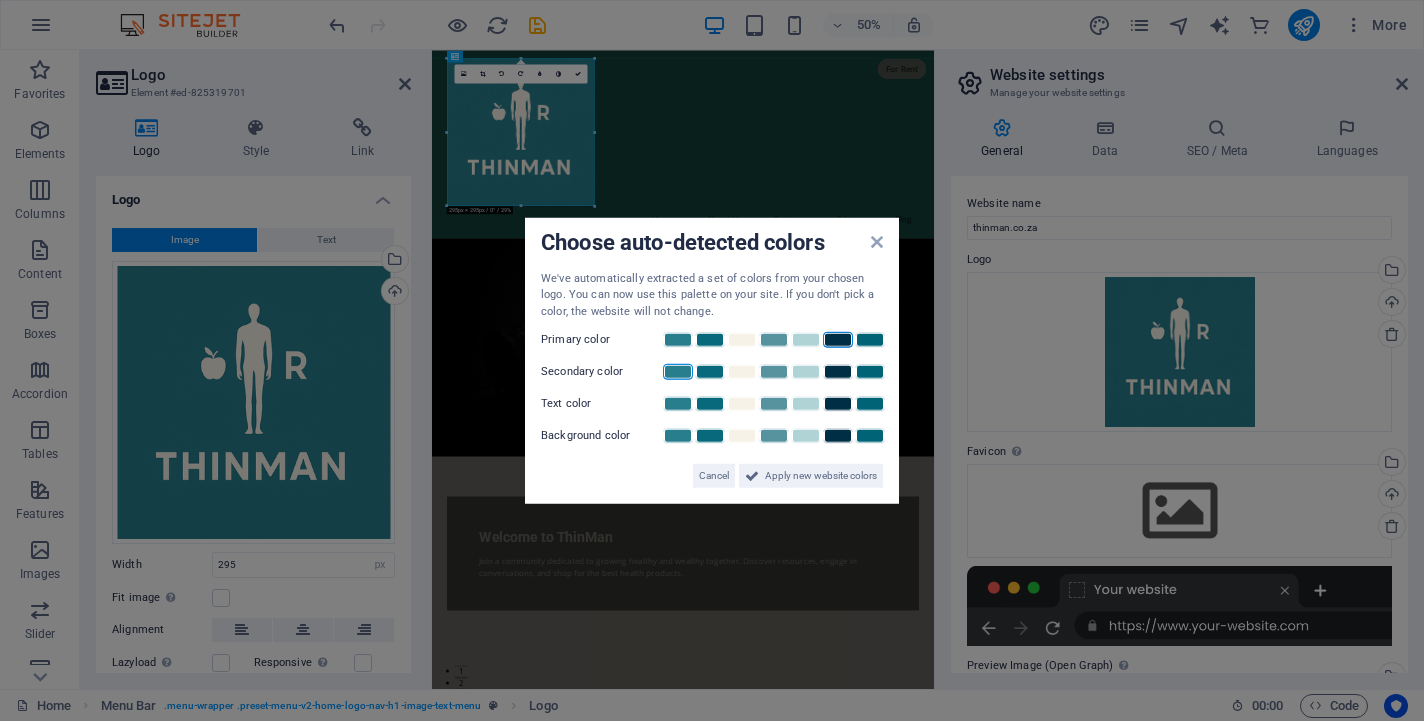 click at bounding box center (678, 372) 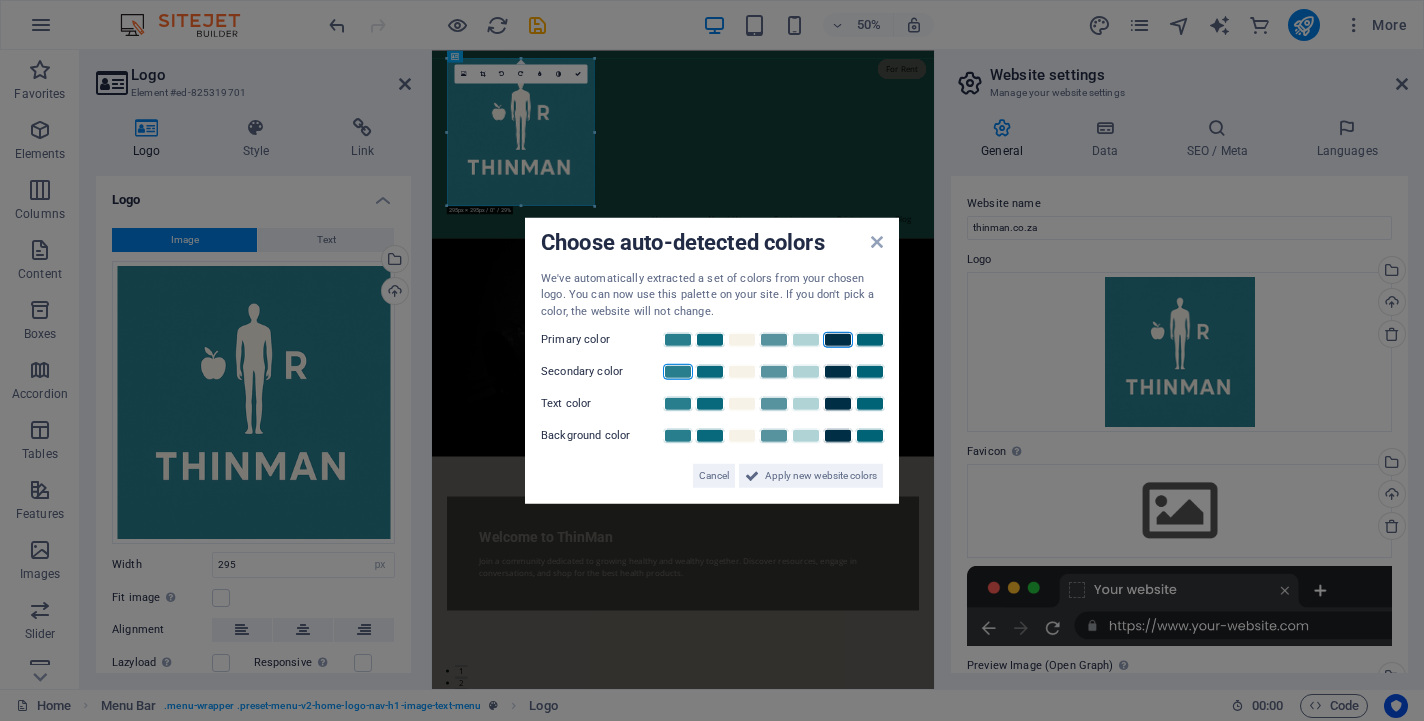 click at bounding box center (678, 372) 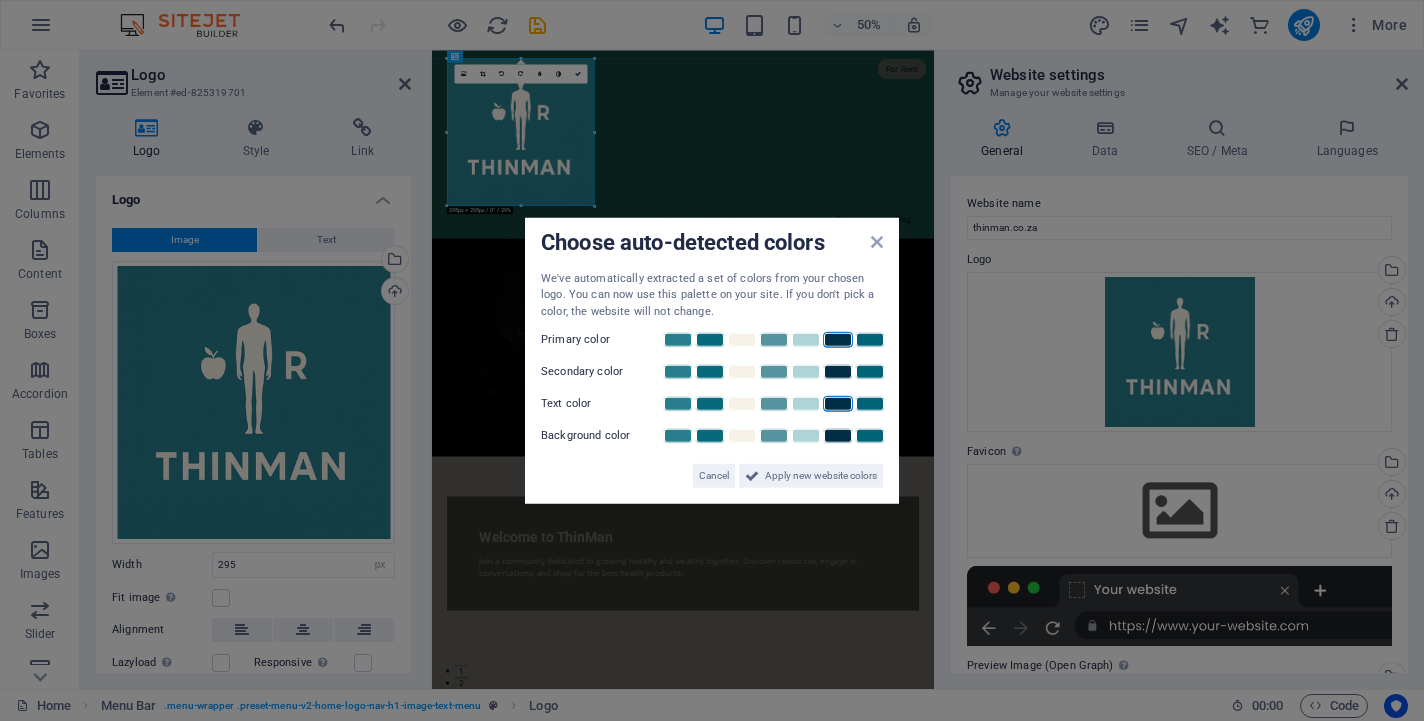 click at bounding box center [838, 404] 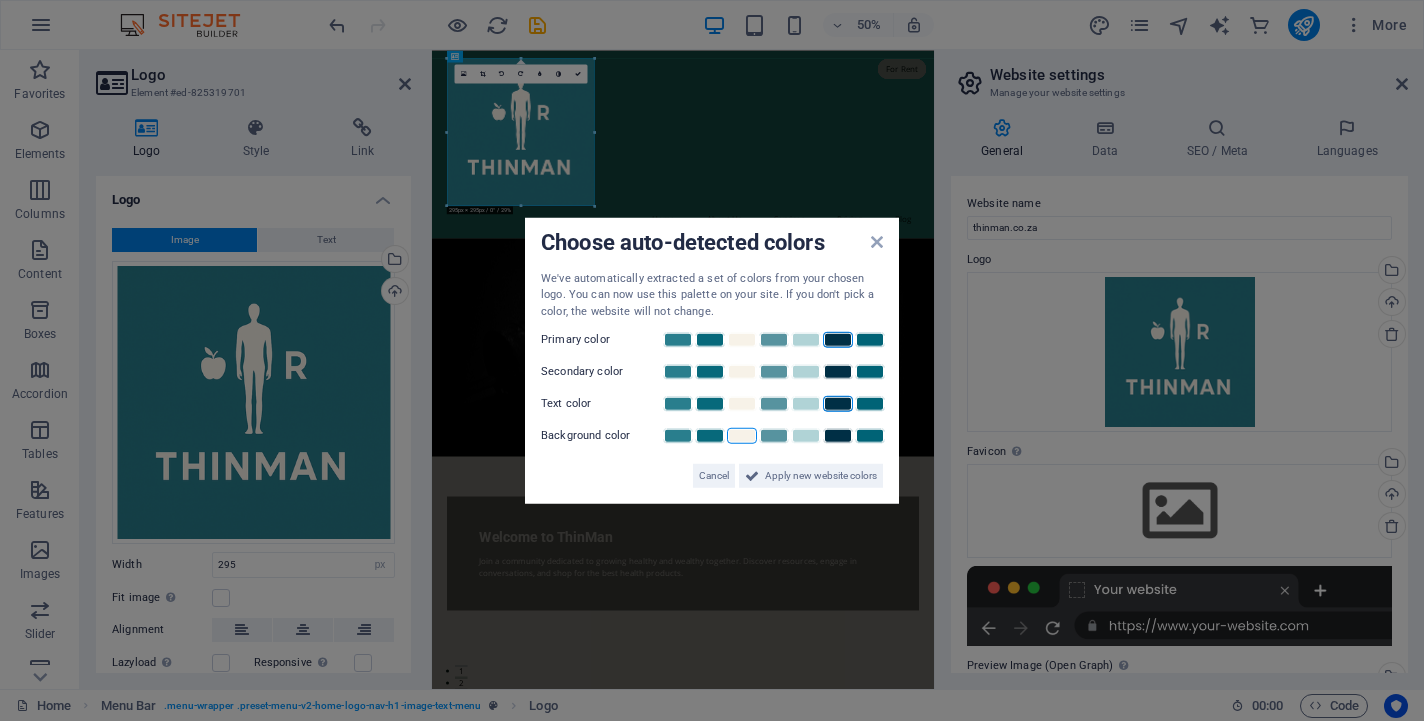 click at bounding box center (742, 436) 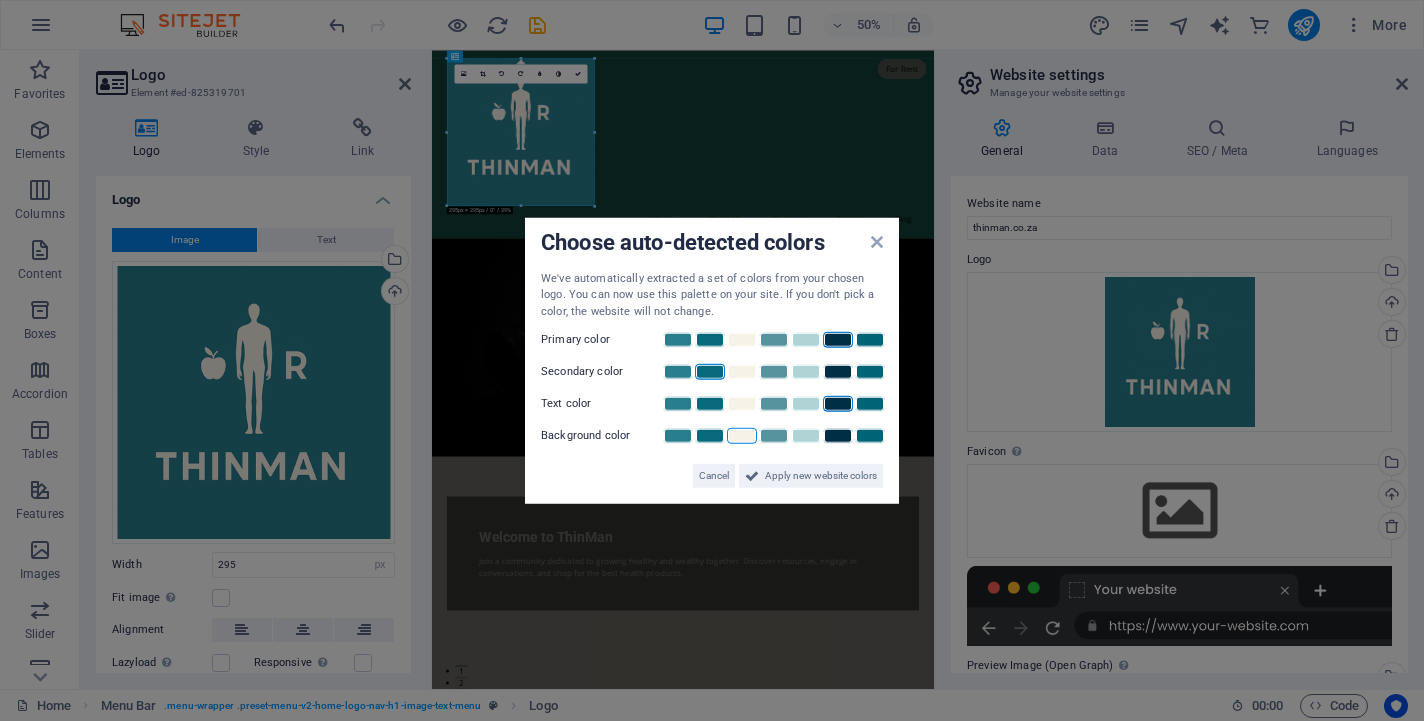 click at bounding box center (710, 372) 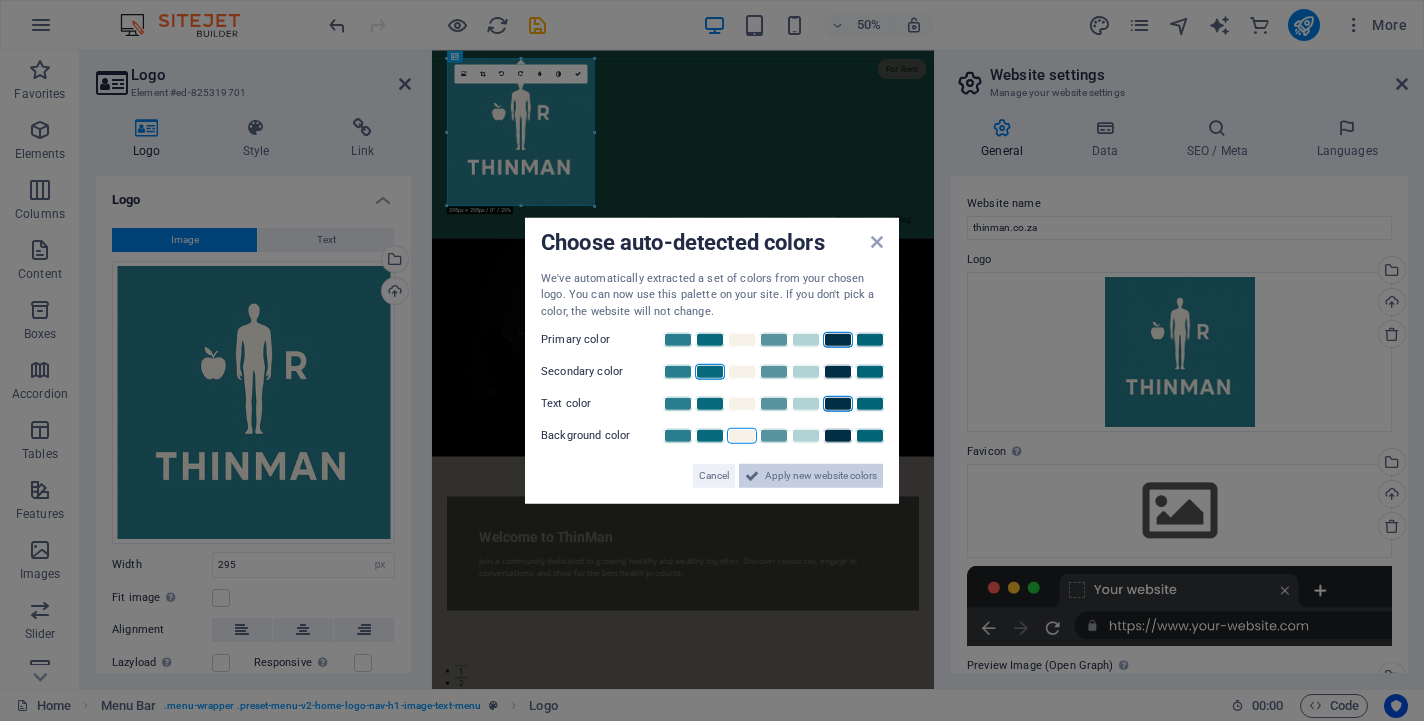 click on "Apply new website colors" at bounding box center [821, 476] 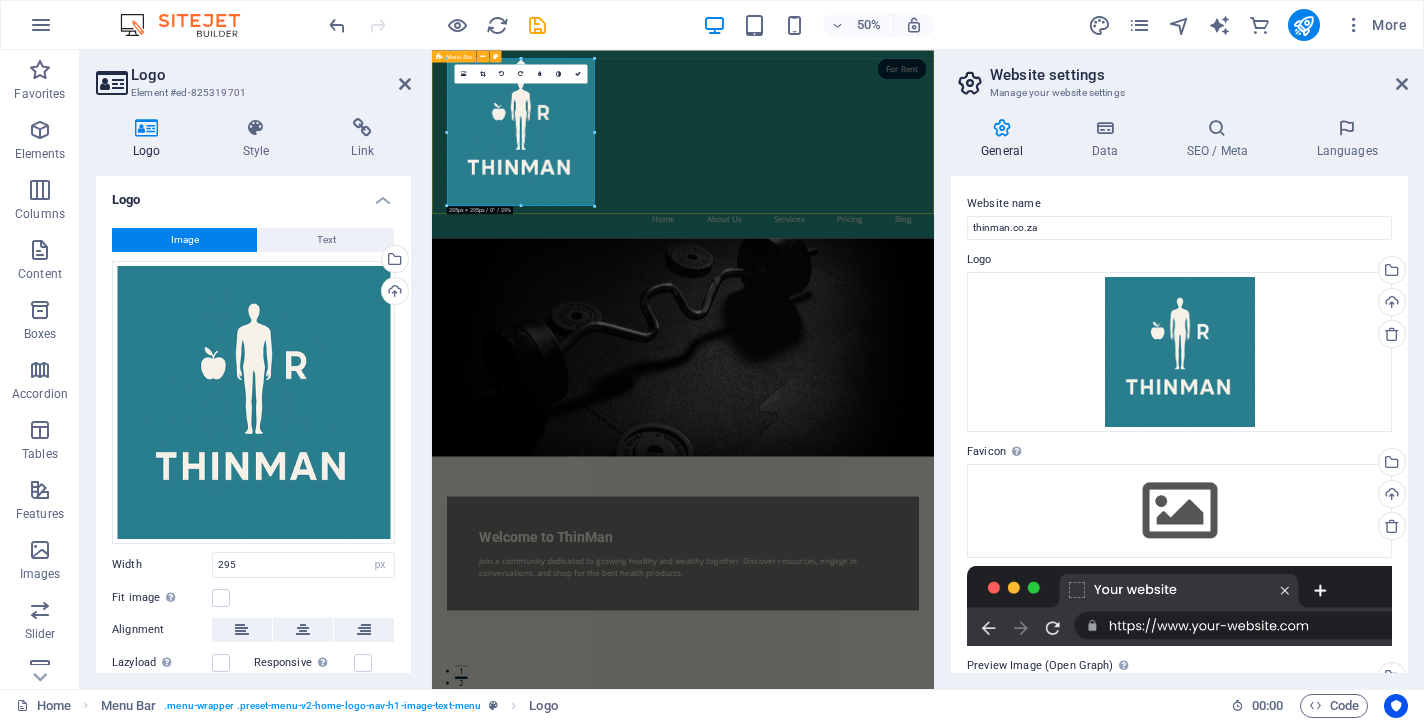 click on "Home About Us Services Pricing Blog" at bounding box center [934, 237] 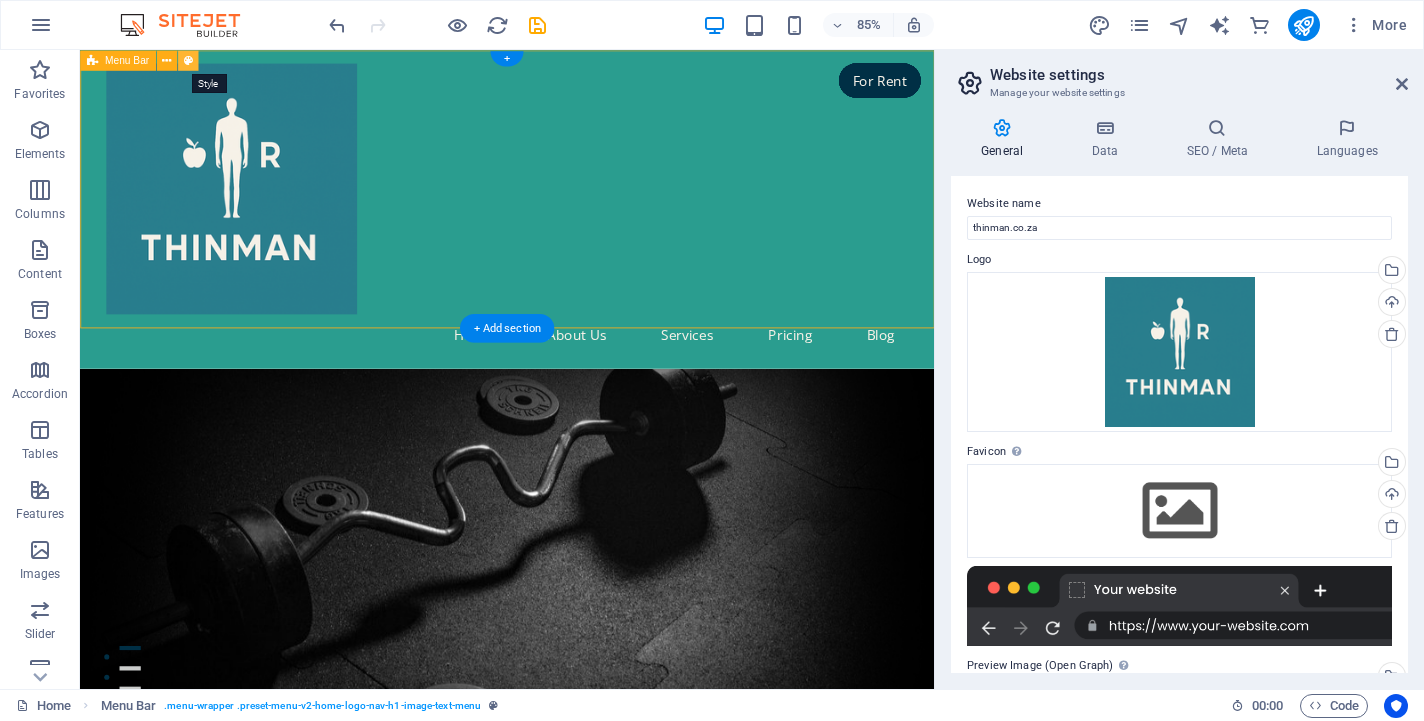 click at bounding box center [188, 60] 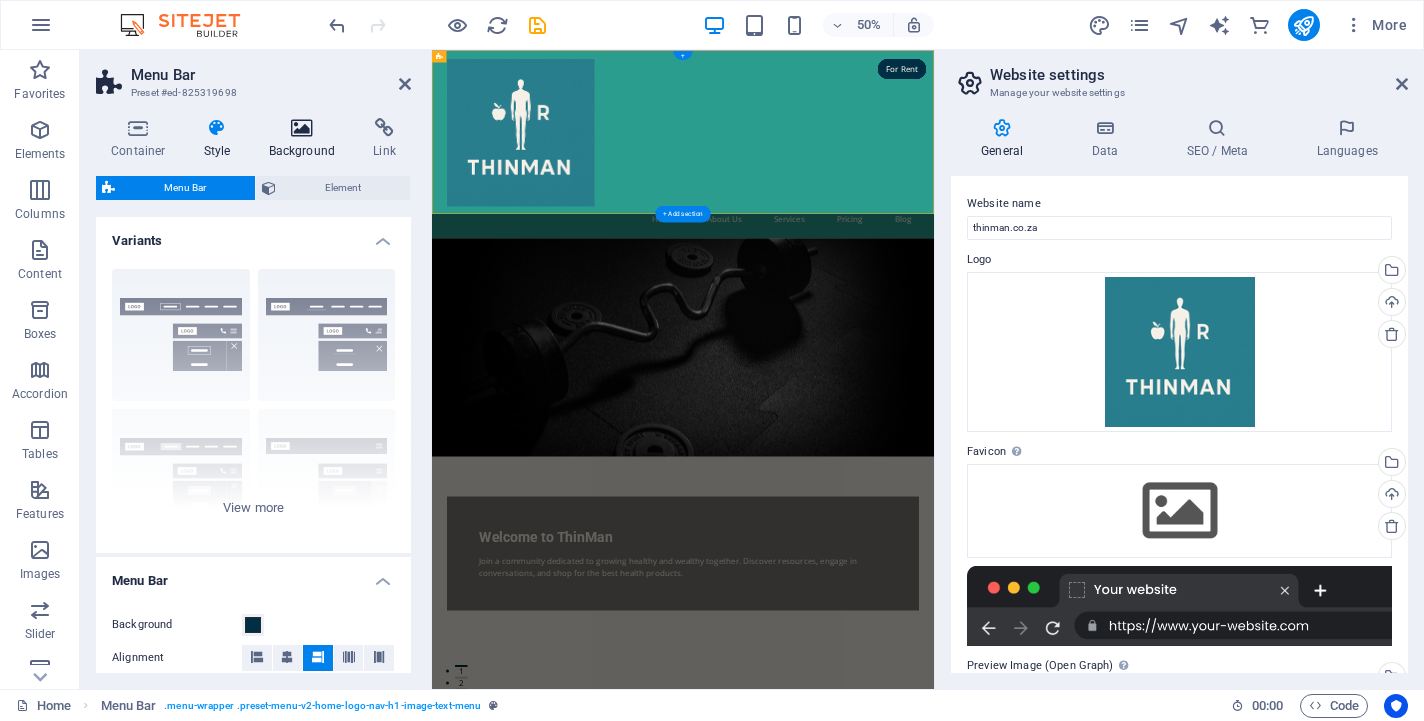 click at bounding box center (302, 128) 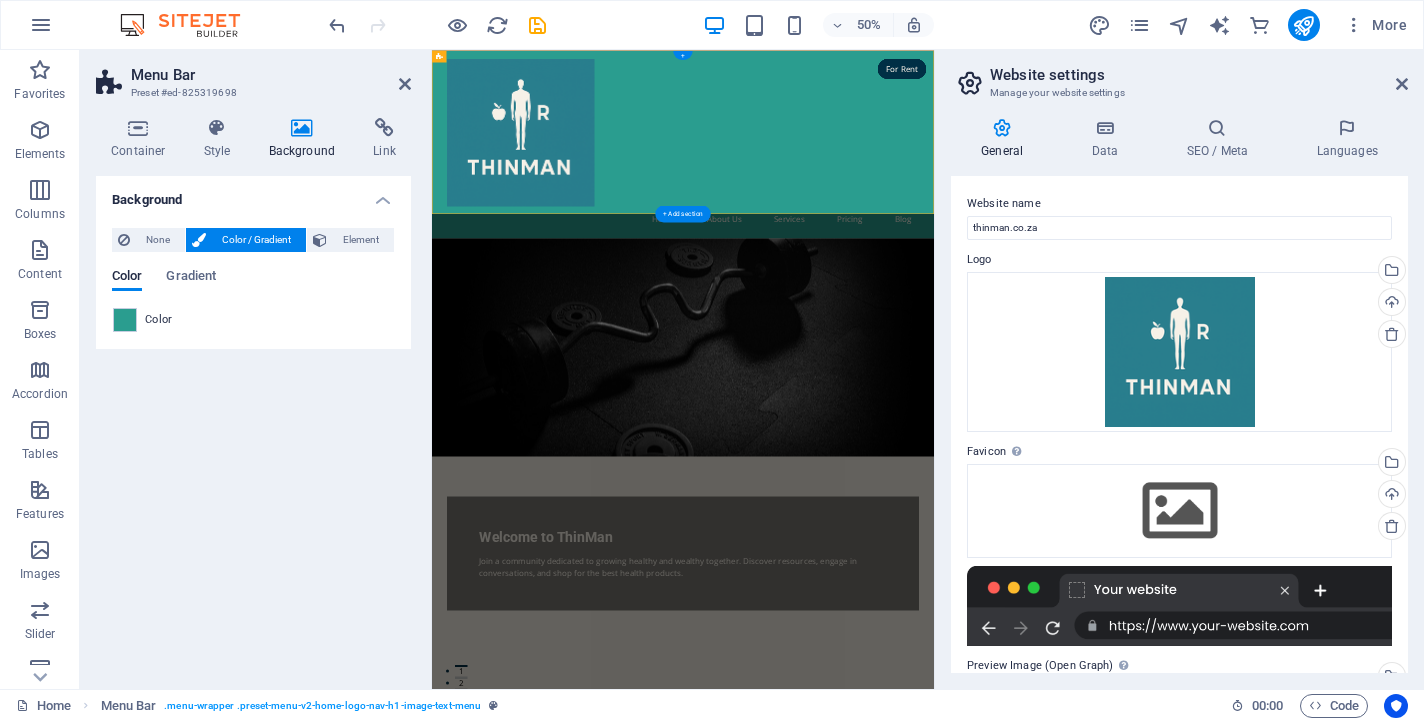 click on "Color" at bounding box center [159, 320] 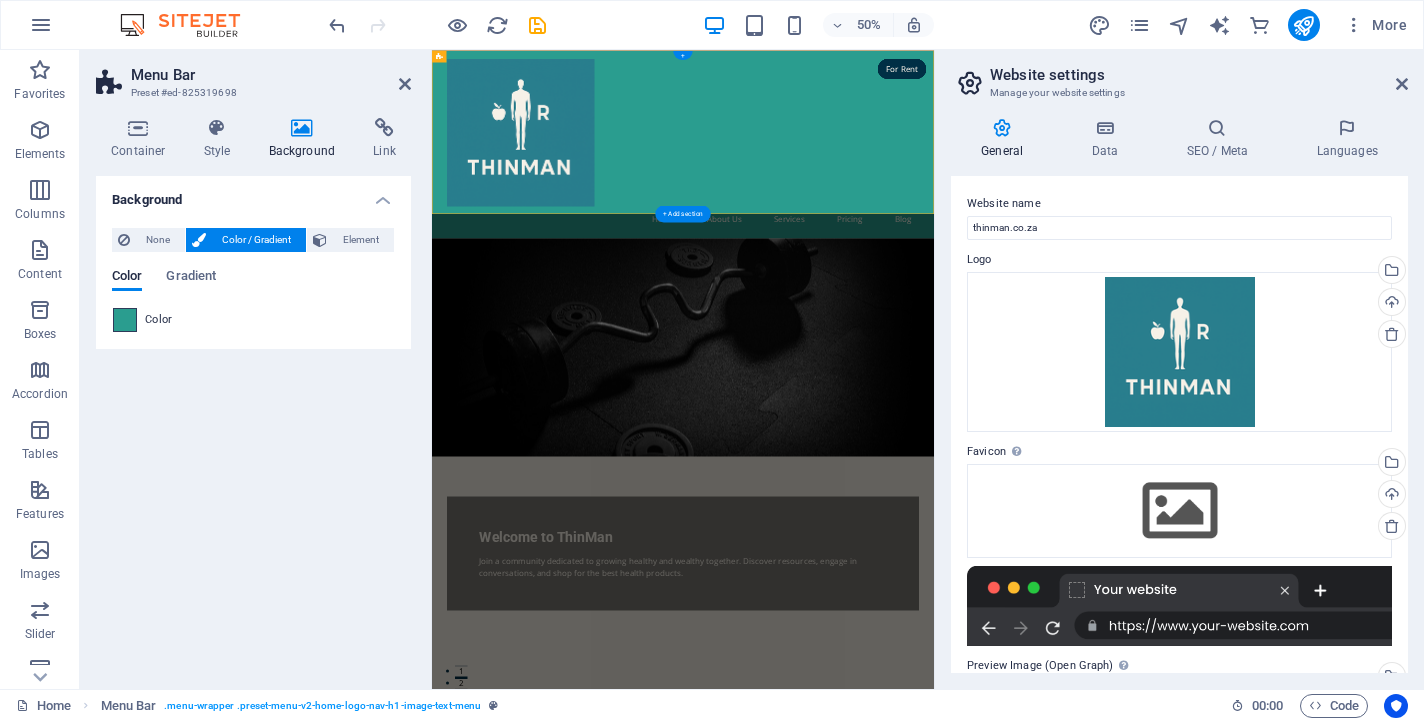click at bounding box center [125, 320] 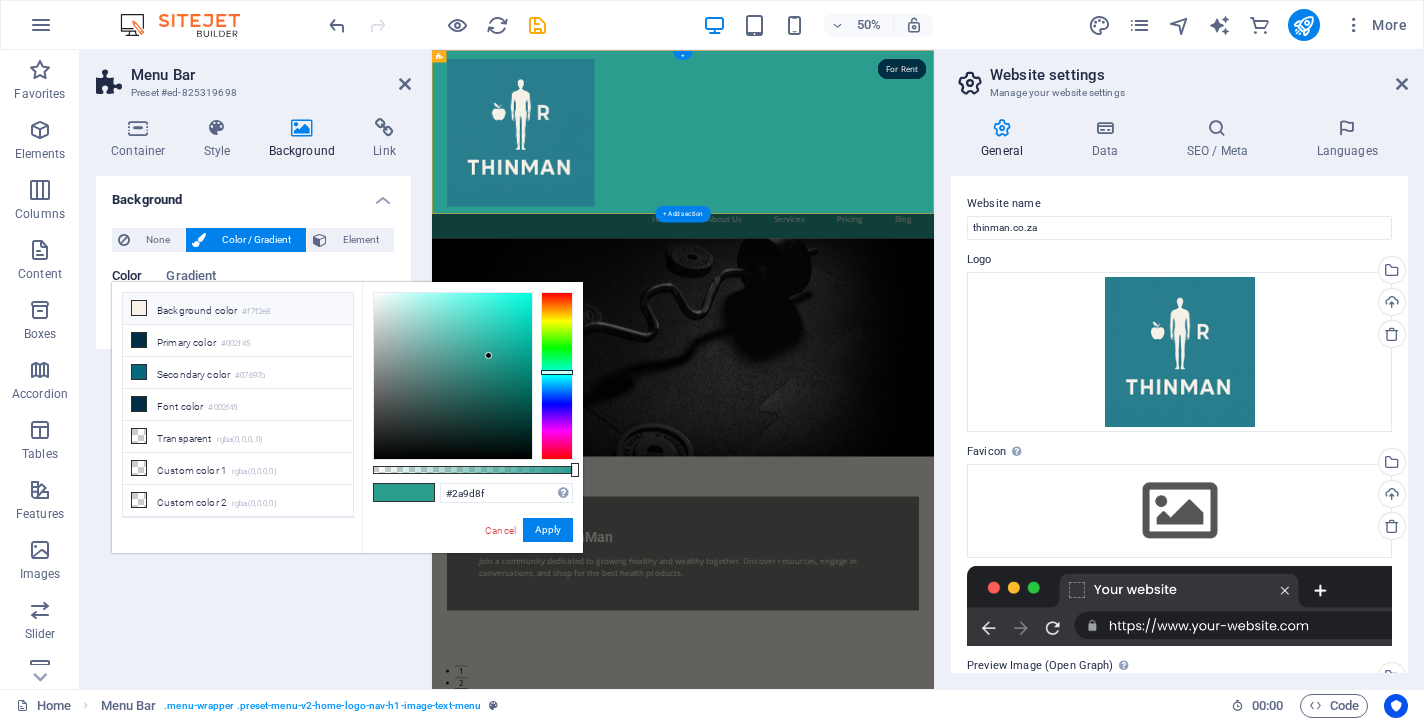 click at bounding box center (139, 308) 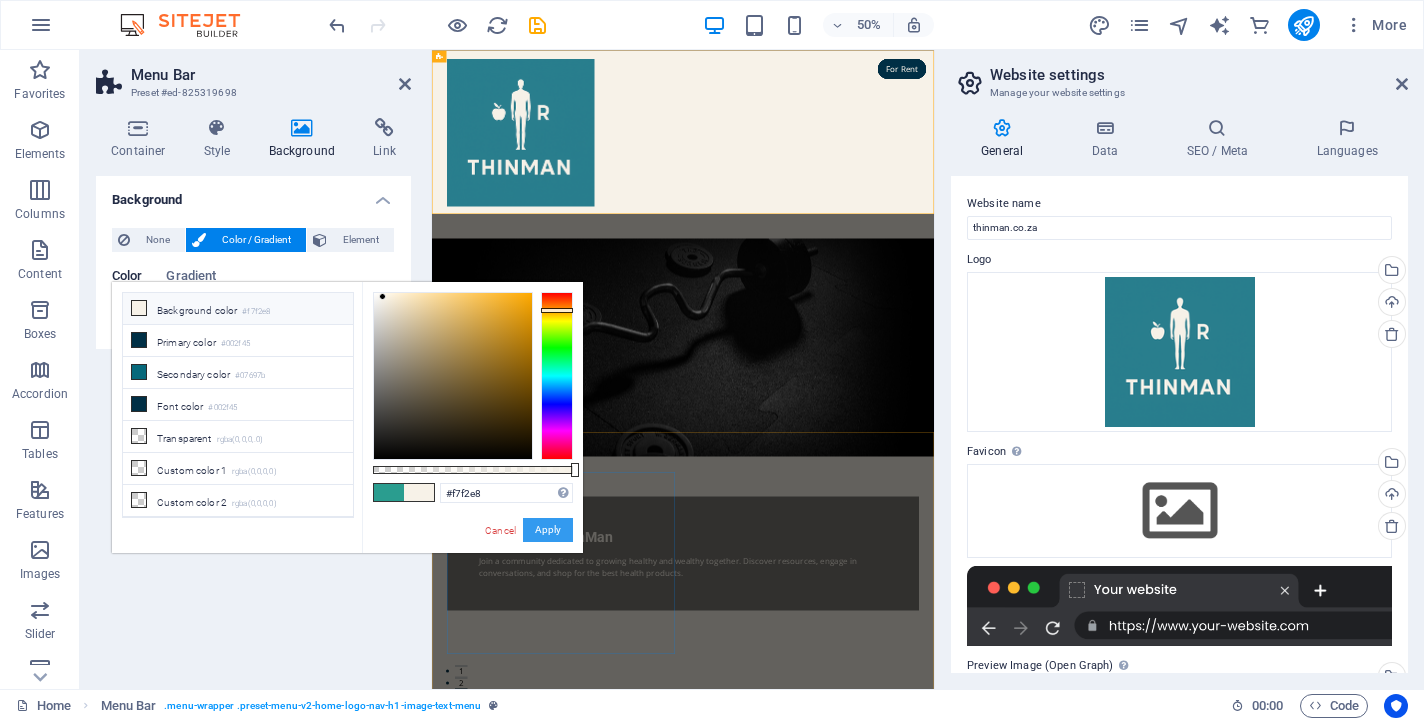 click on "Apply" at bounding box center (548, 530) 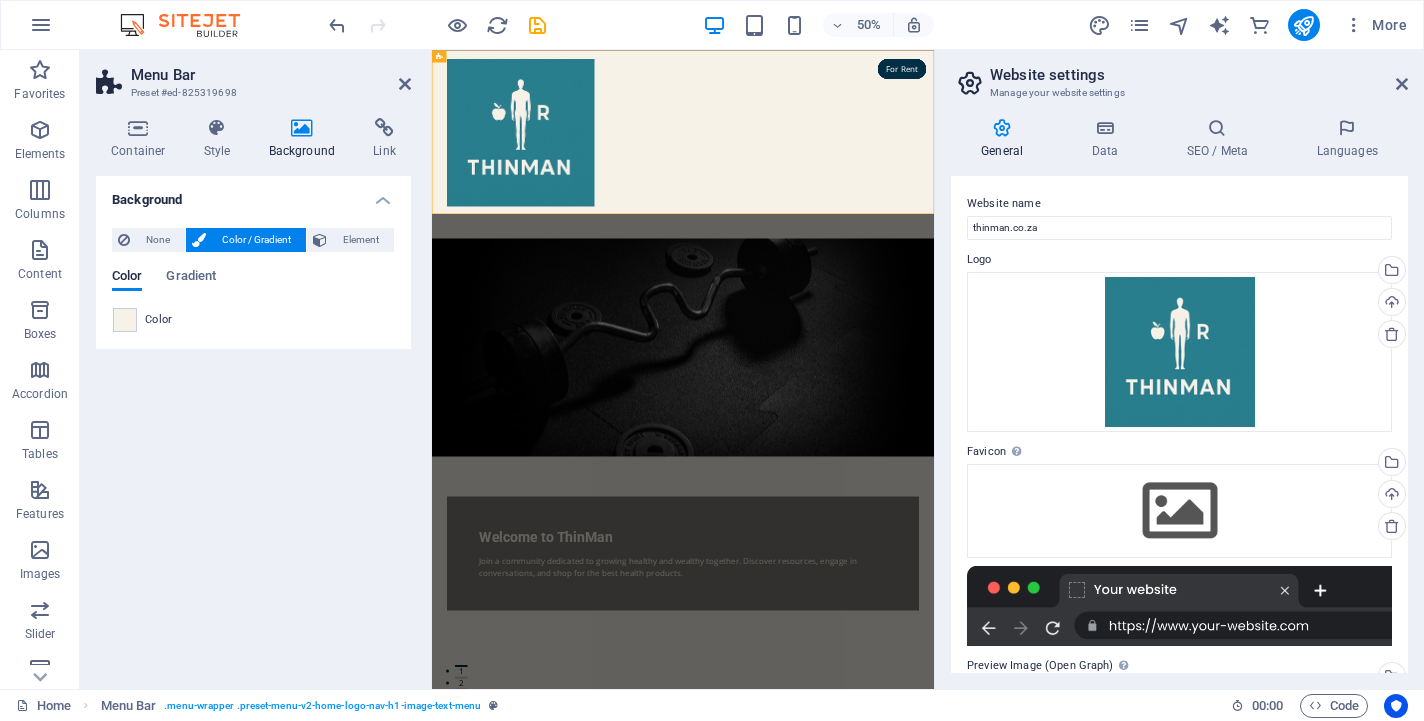 click on "Background None Color / Gradient Element Stretch background to full-width Color overlay Places an overlay over the background to colorize it Parallax 0 % Image Image slider Map Video YouTube Vimeo HTML Color Gradient Color A parent element contains a background. Edit background on parent element" at bounding box center [253, 424] 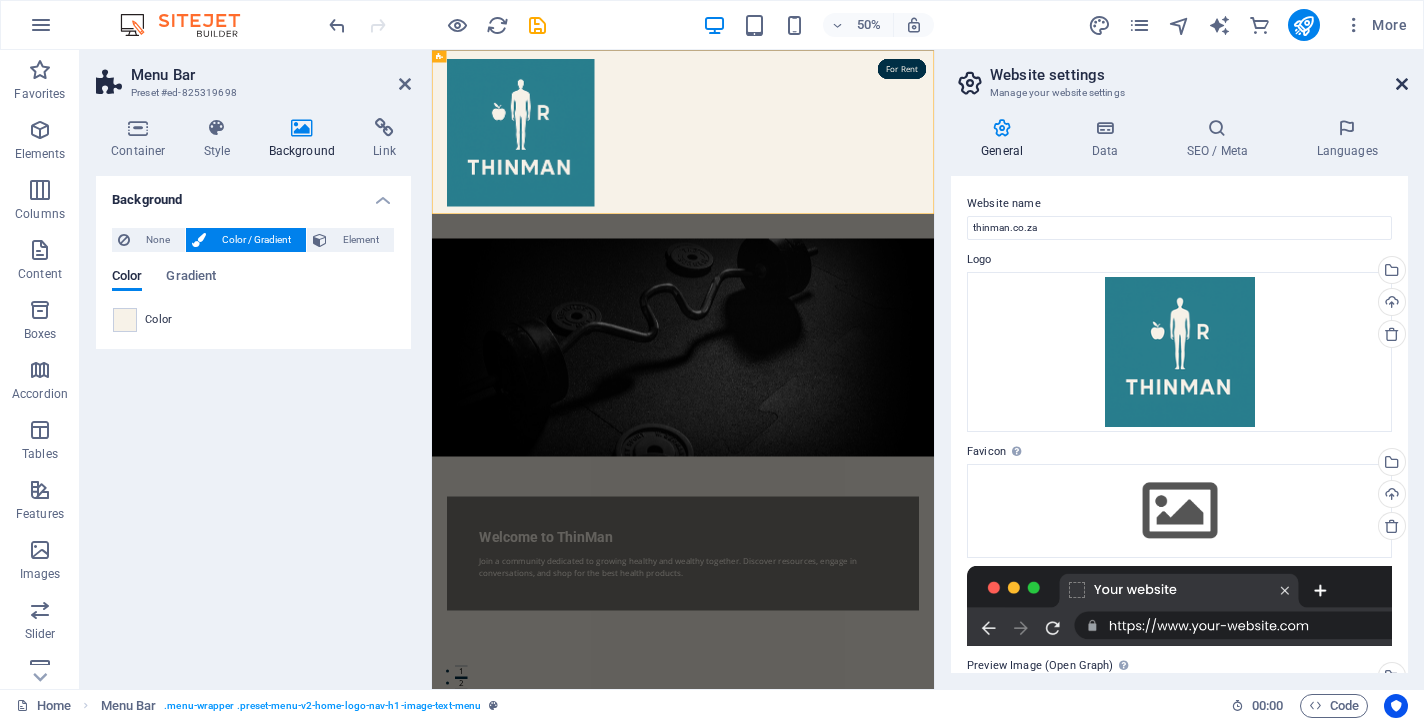 click at bounding box center (1402, 84) 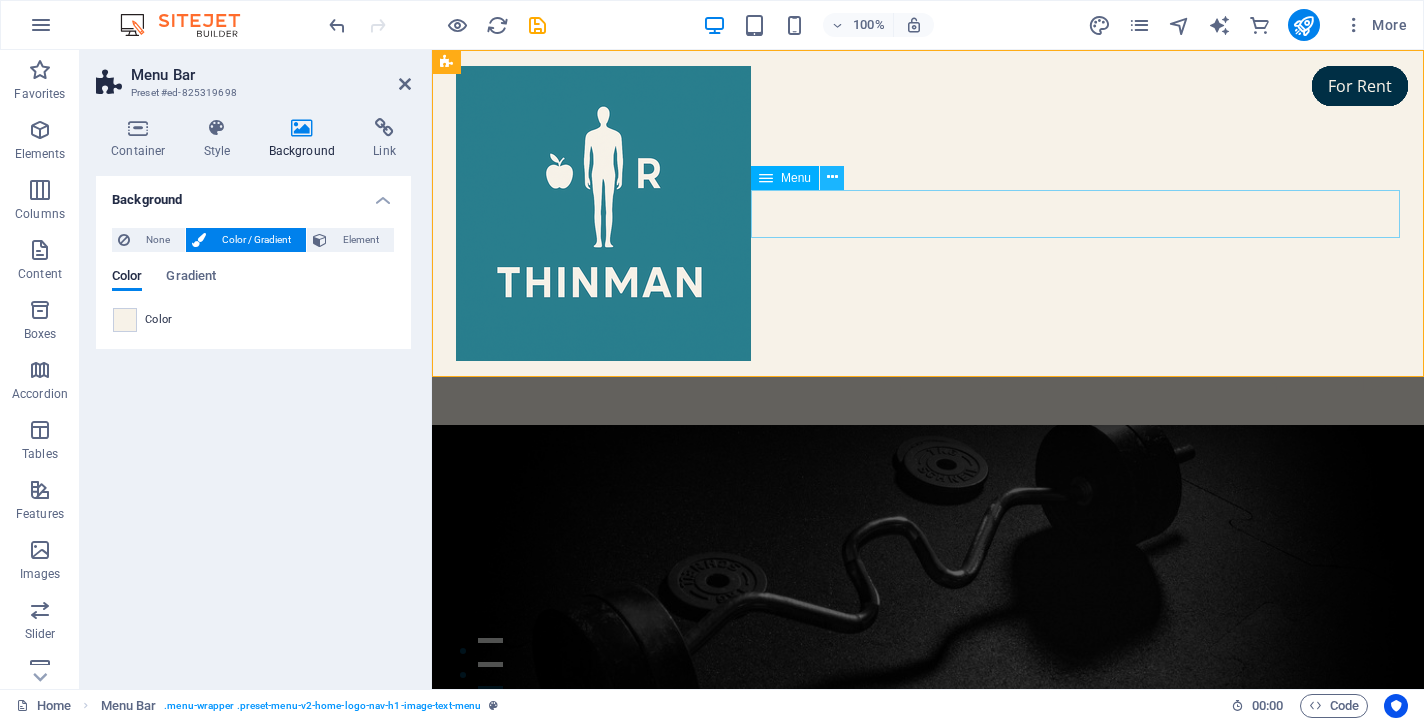 click at bounding box center (832, 177) 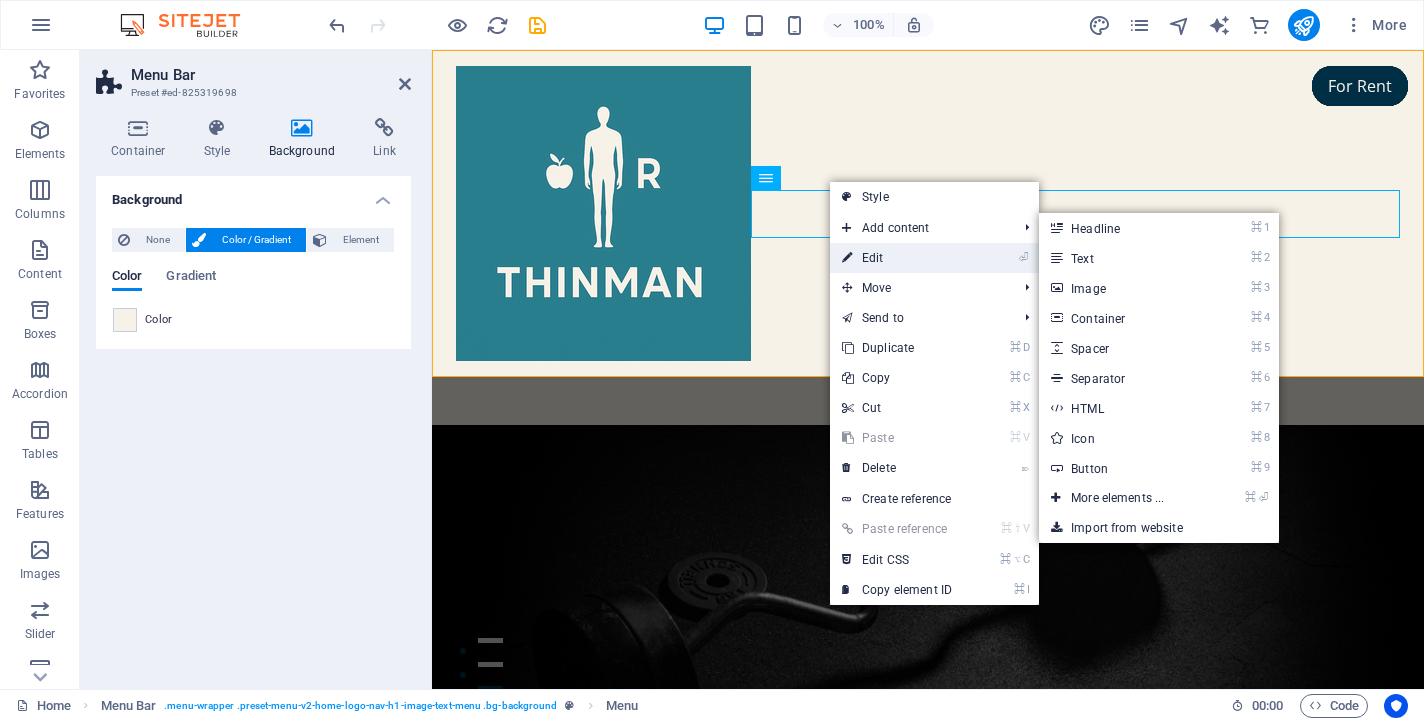 click on "⏎  Edit" at bounding box center (897, 258) 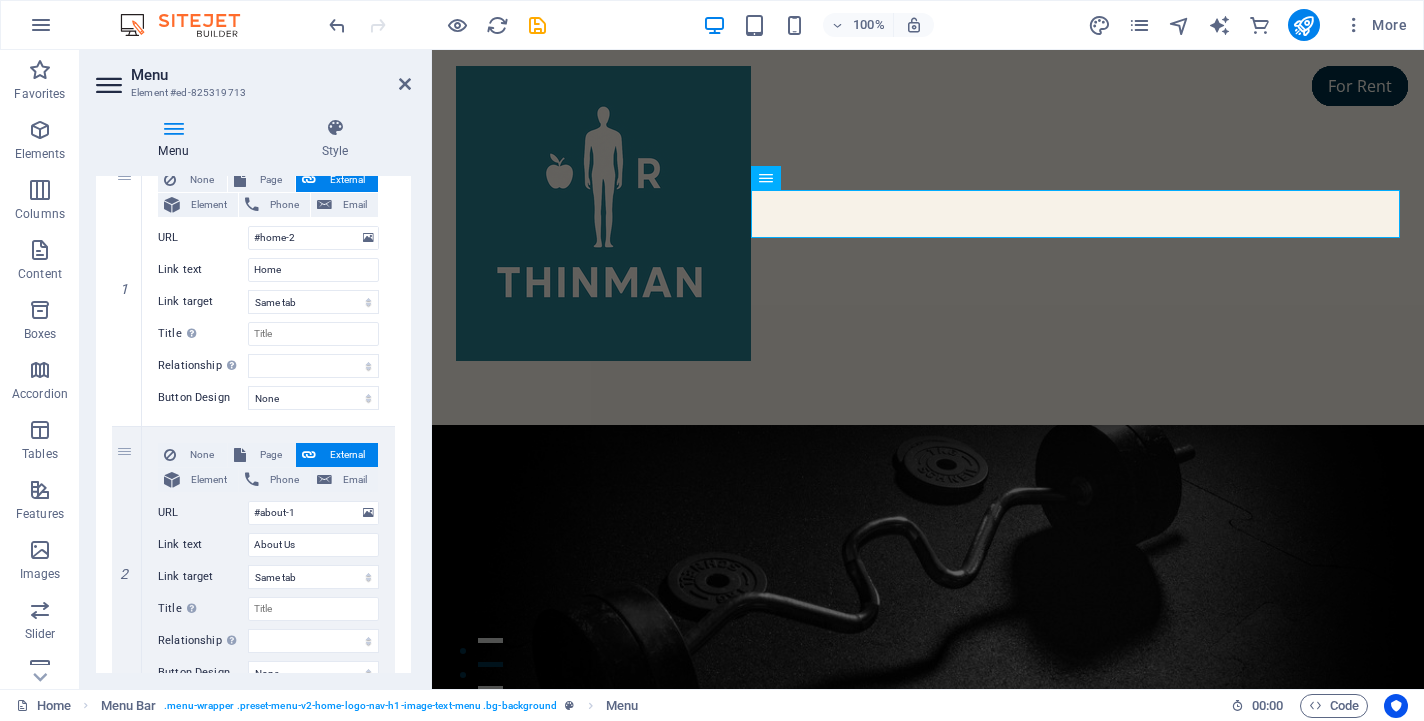 scroll, scrollTop: 124, scrollLeft: 0, axis: vertical 